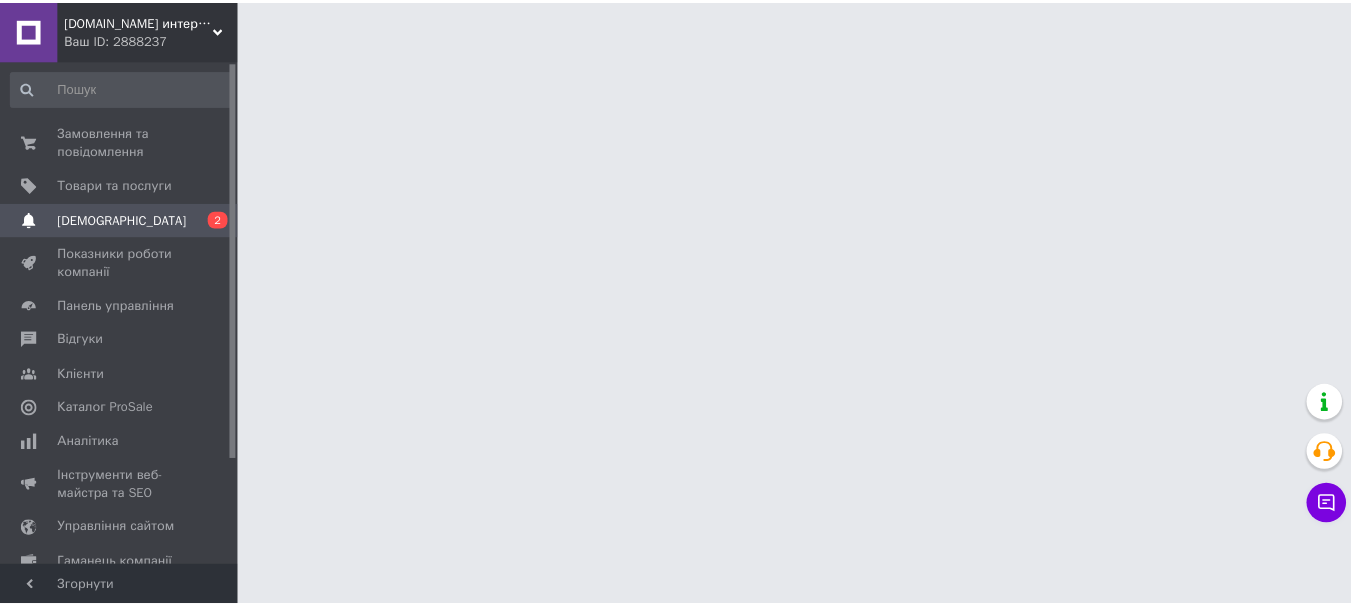 scroll, scrollTop: 0, scrollLeft: 0, axis: both 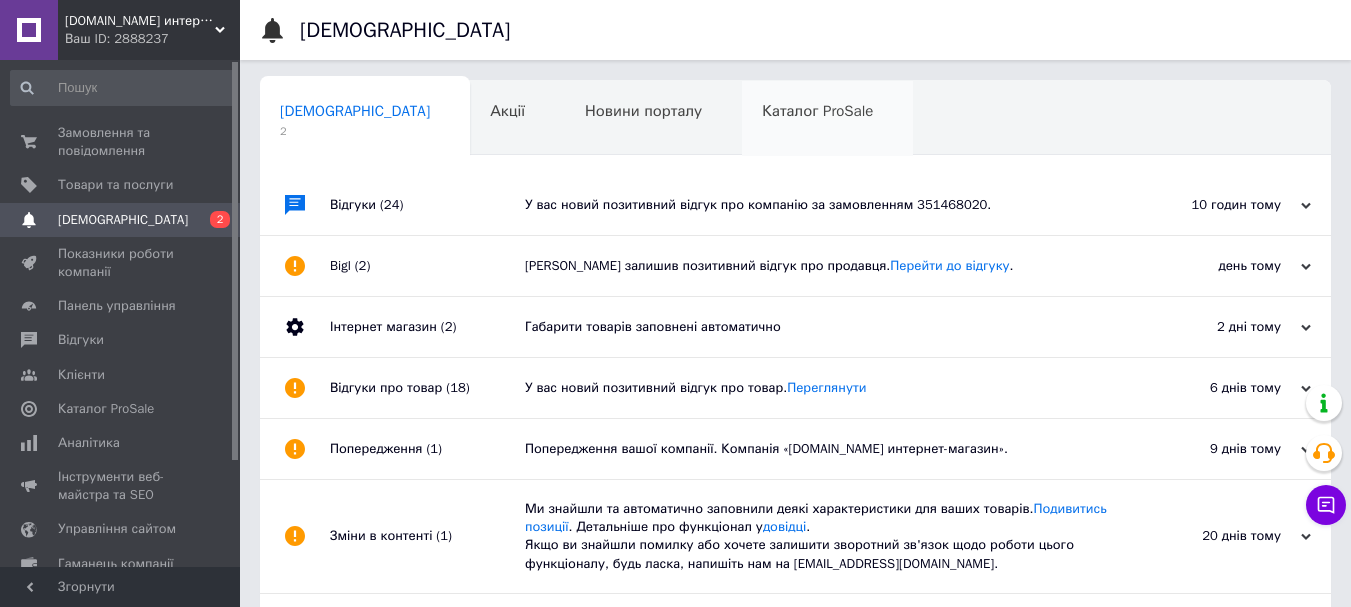 click on "Каталог ProSale 0" at bounding box center [827, 119] 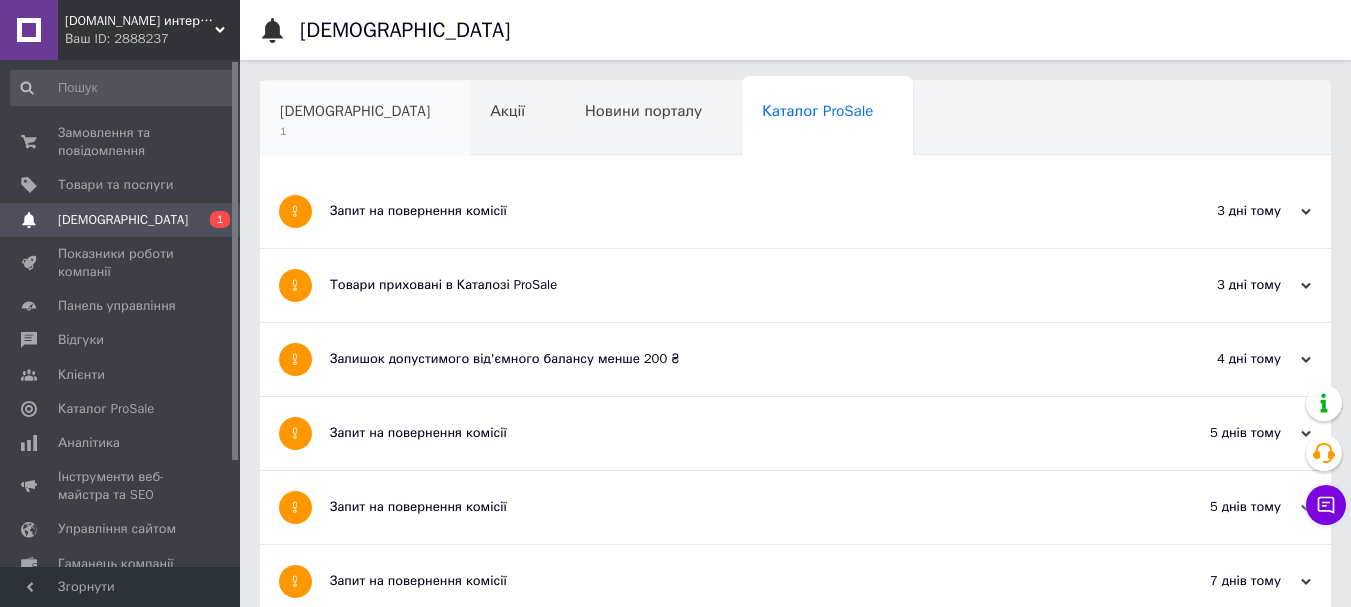click on "1" at bounding box center [355, 131] 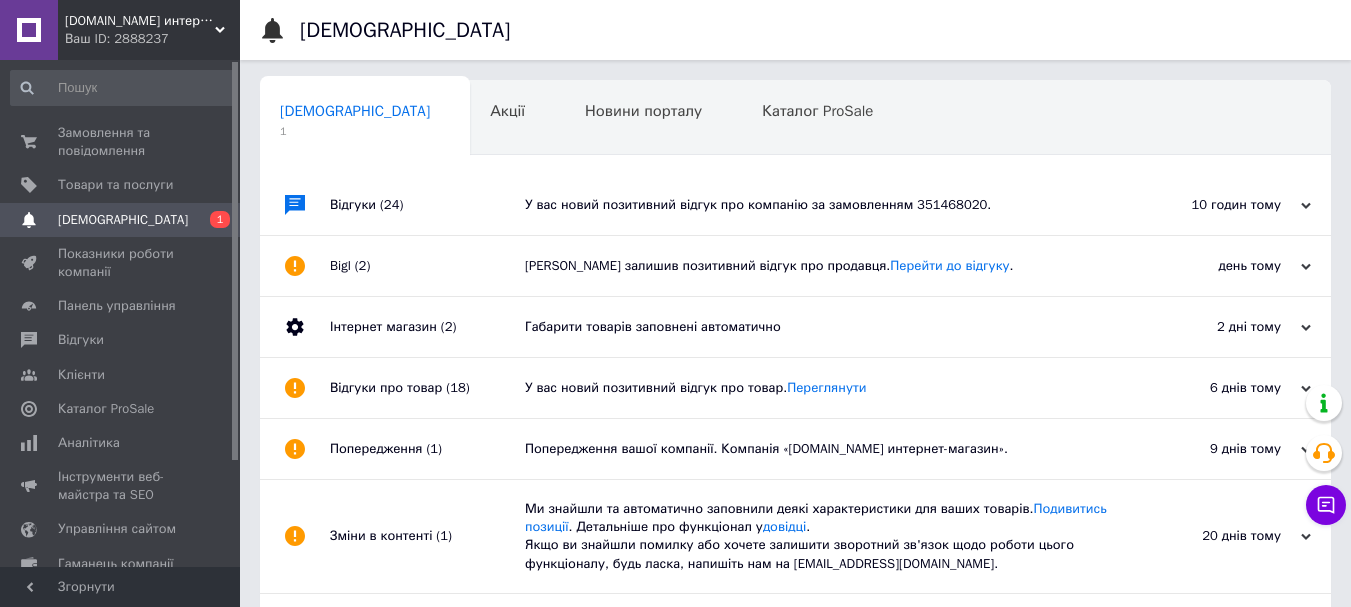 click on "У вас новий позитивний відгук про компанію за замовленням 351468020." at bounding box center (818, 205) 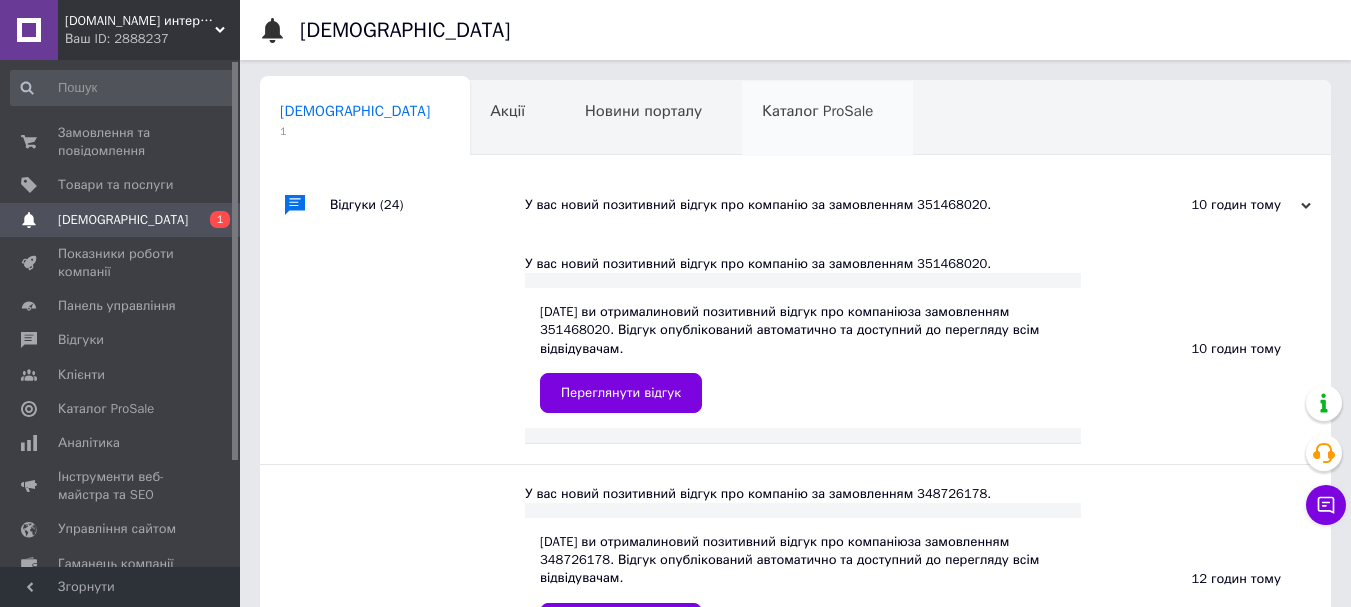 click on "Каталог ProSale" at bounding box center [827, 119] 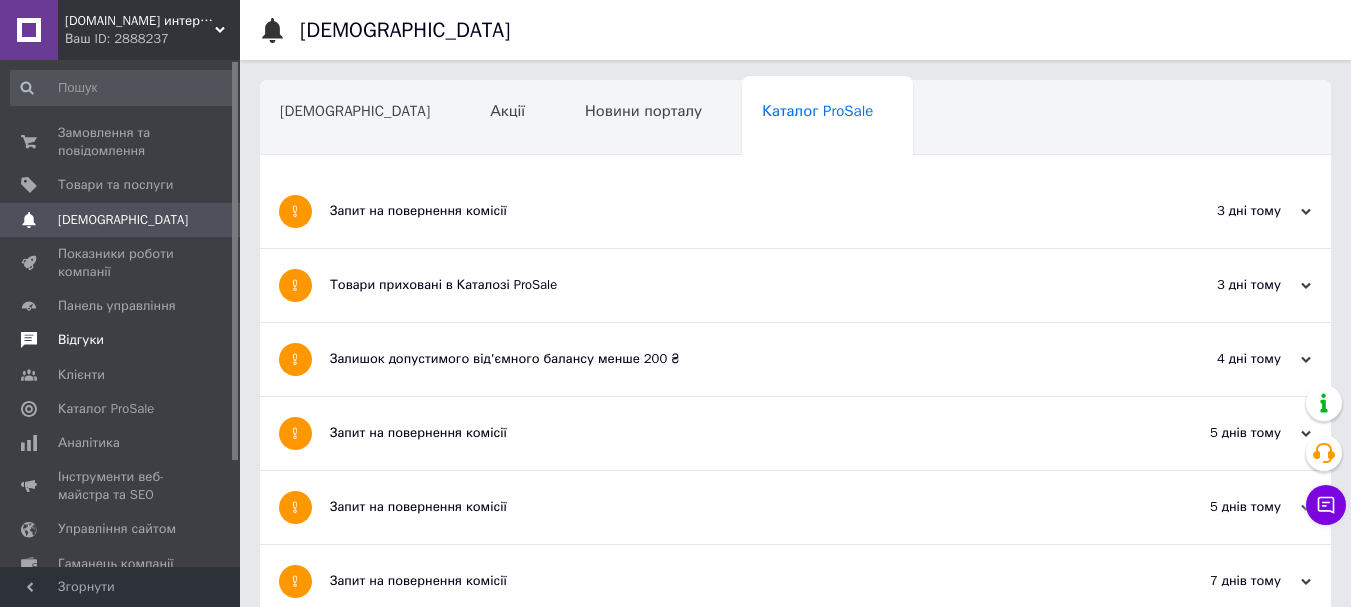 click on "Відгуки" at bounding box center (81, 340) 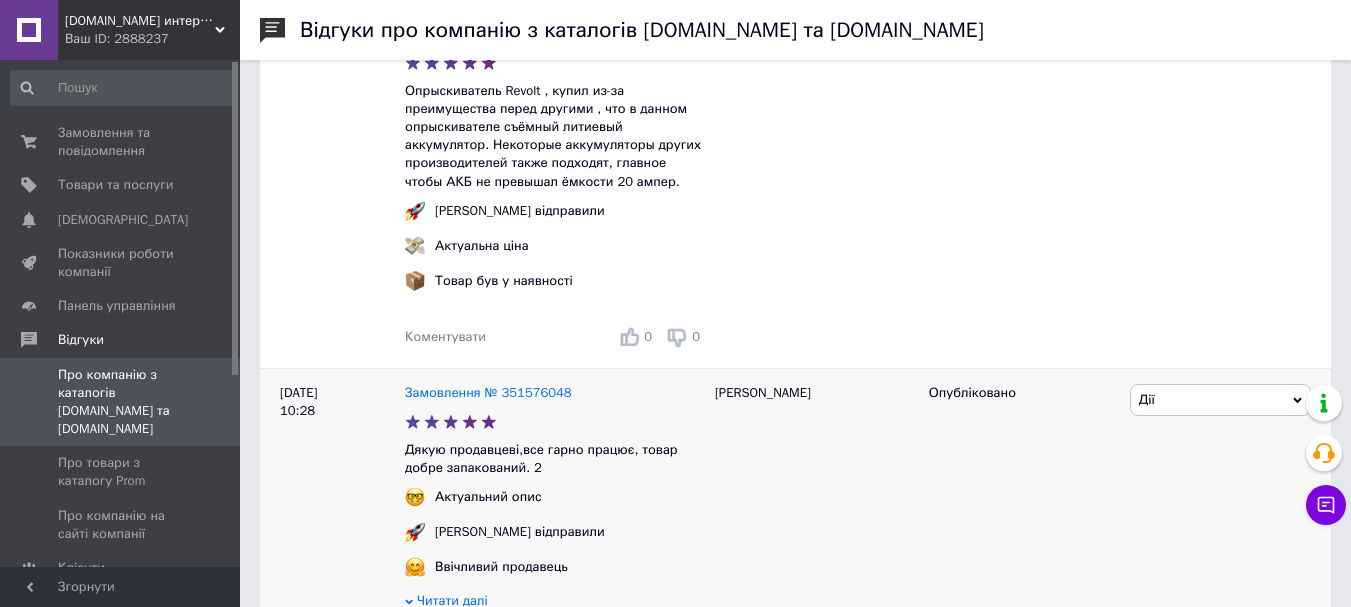 scroll, scrollTop: 333, scrollLeft: 0, axis: vertical 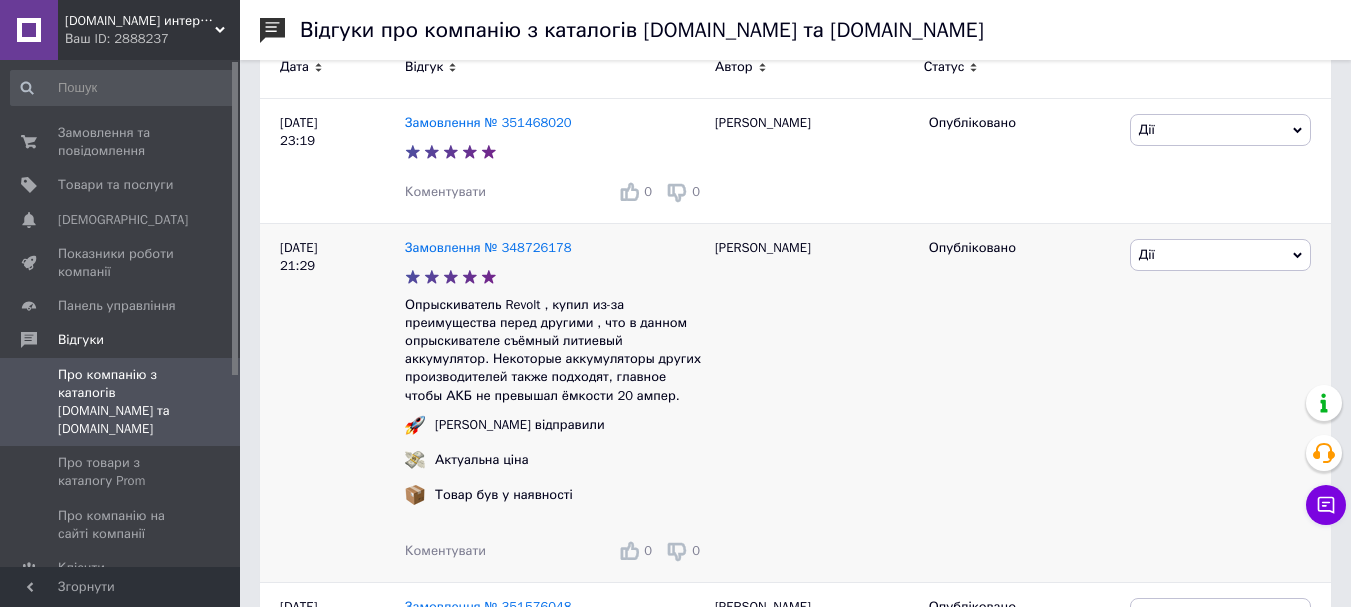 click on "Коментувати 0 0" at bounding box center (555, 551) 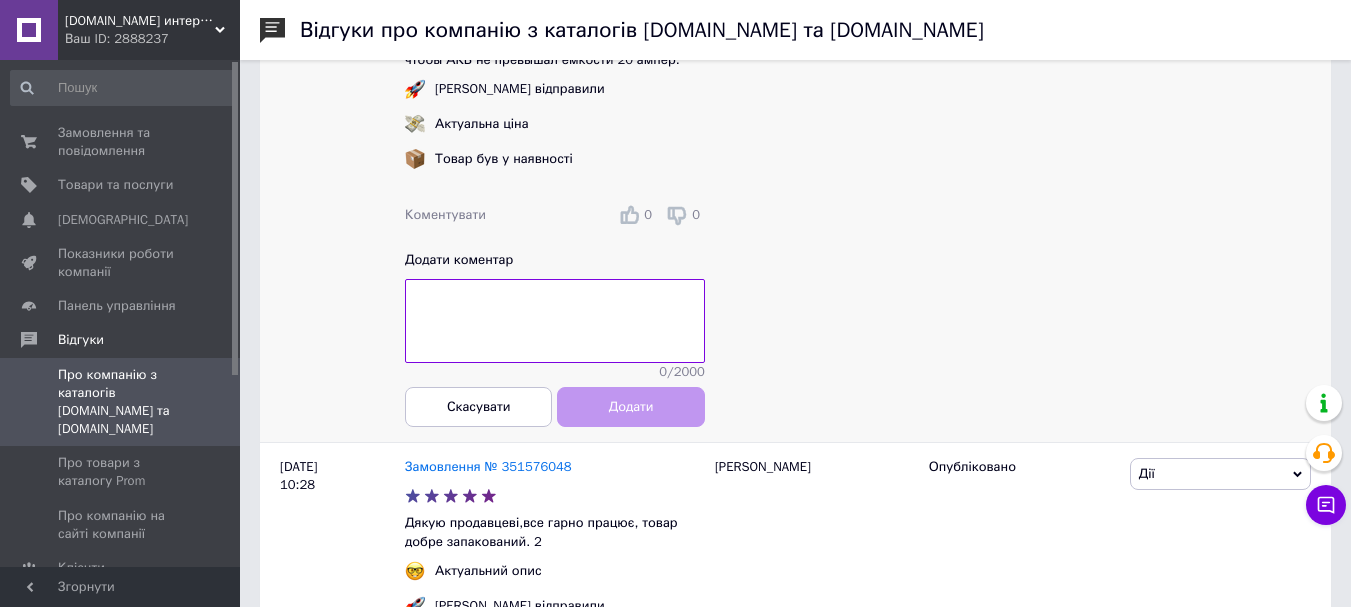 click on "Опубліковано" at bounding box center (1022, 164) 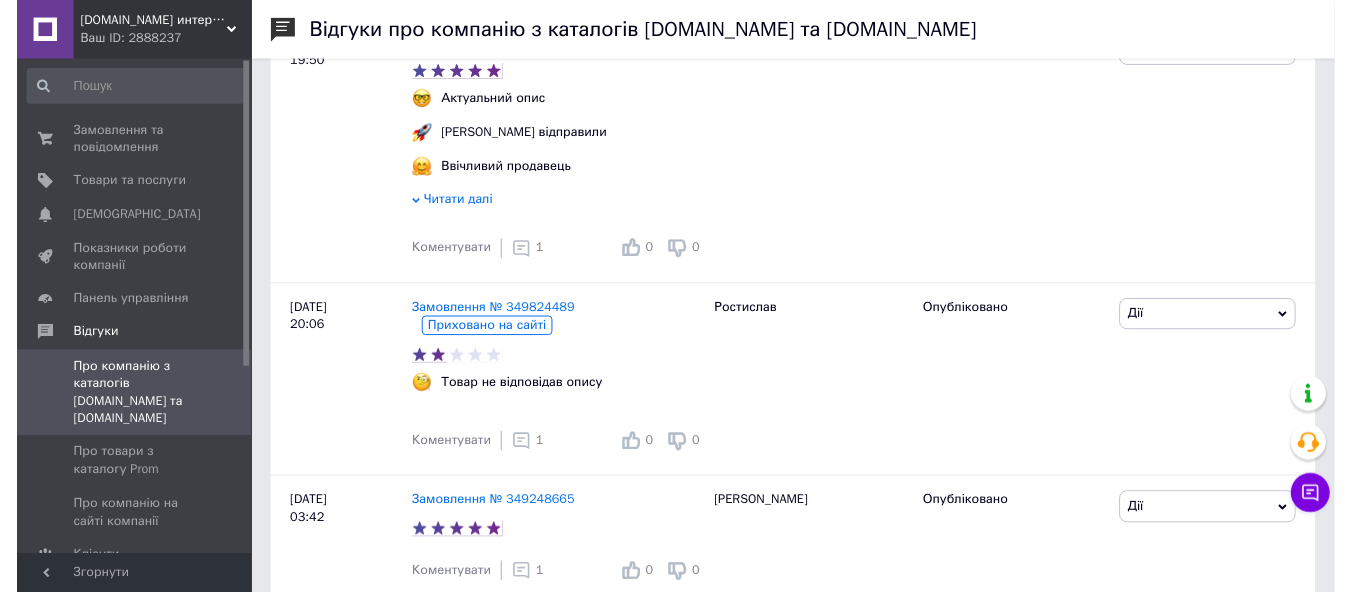 scroll, scrollTop: 3003, scrollLeft: 0, axis: vertical 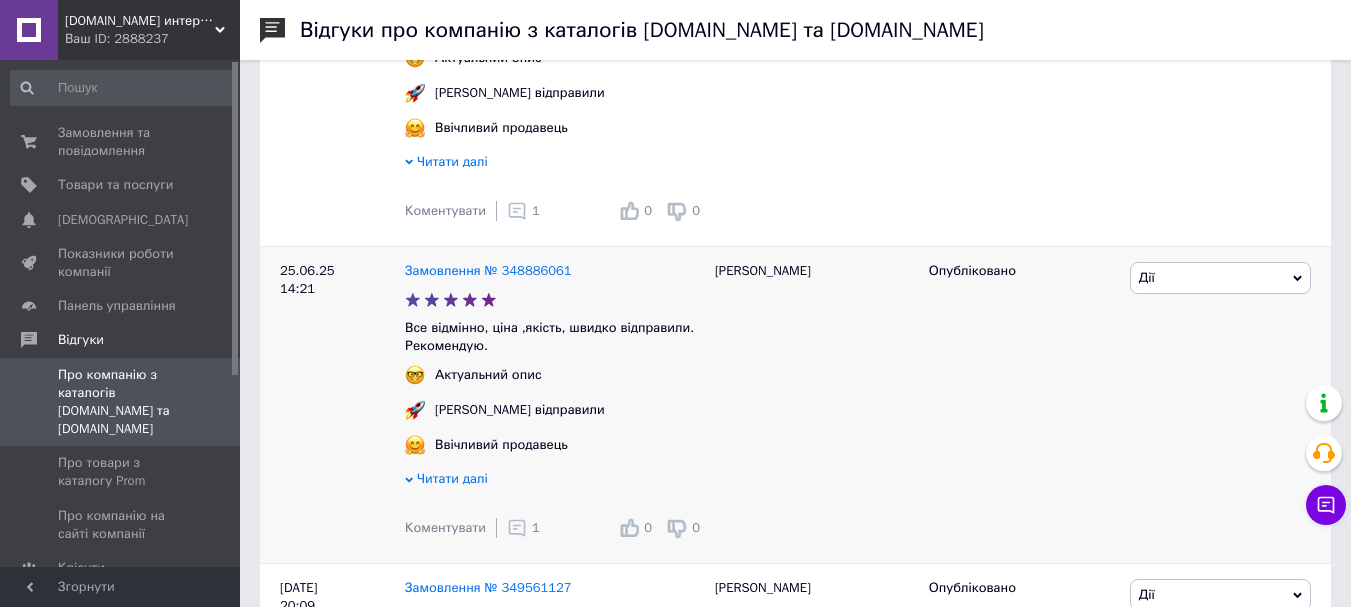 click 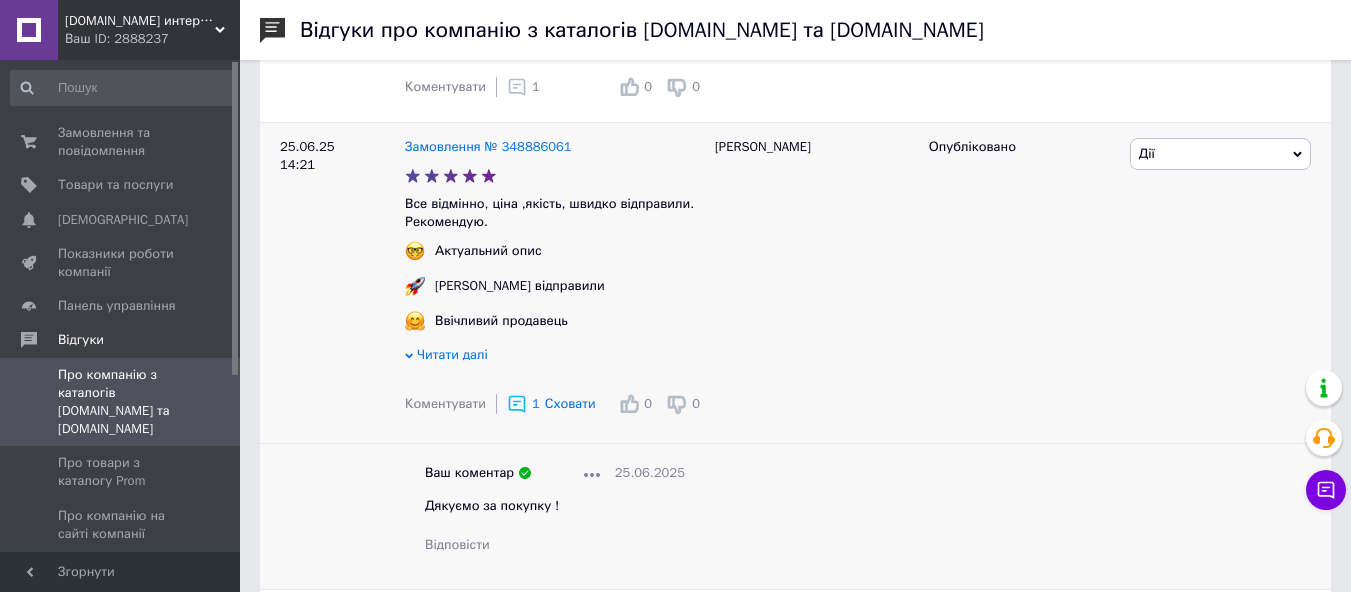 scroll, scrollTop: 3169, scrollLeft: 0, axis: vertical 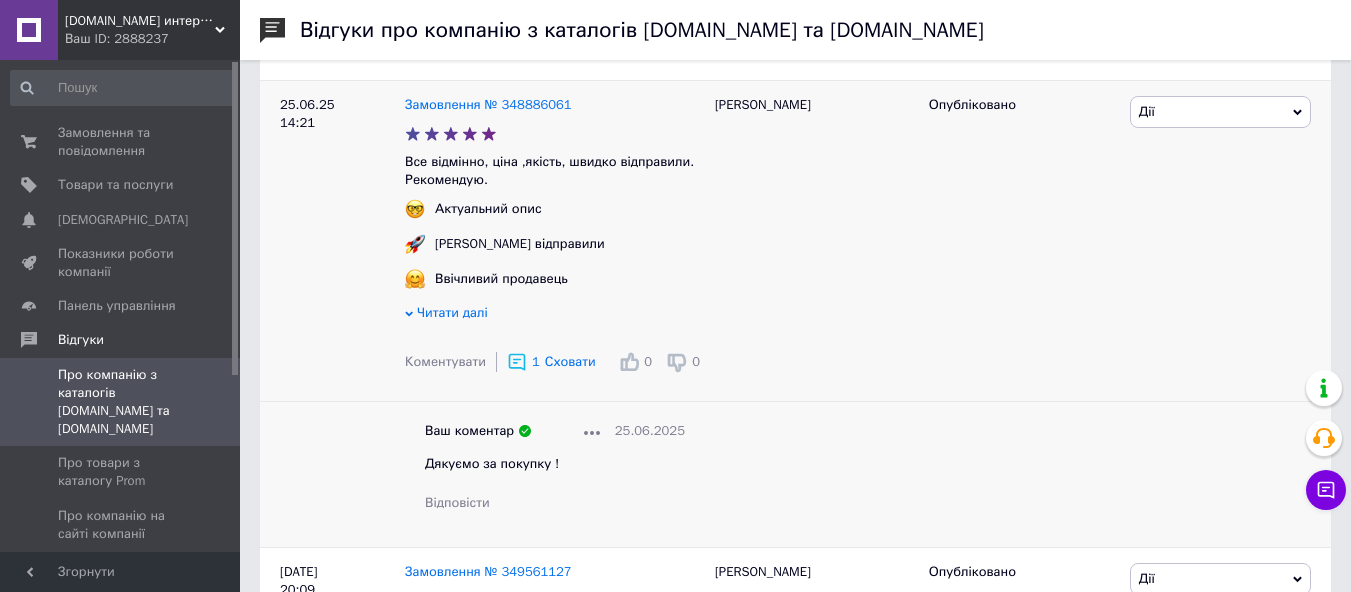 click on "Дякуємо за покупку !" at bounding box center [555, 464] 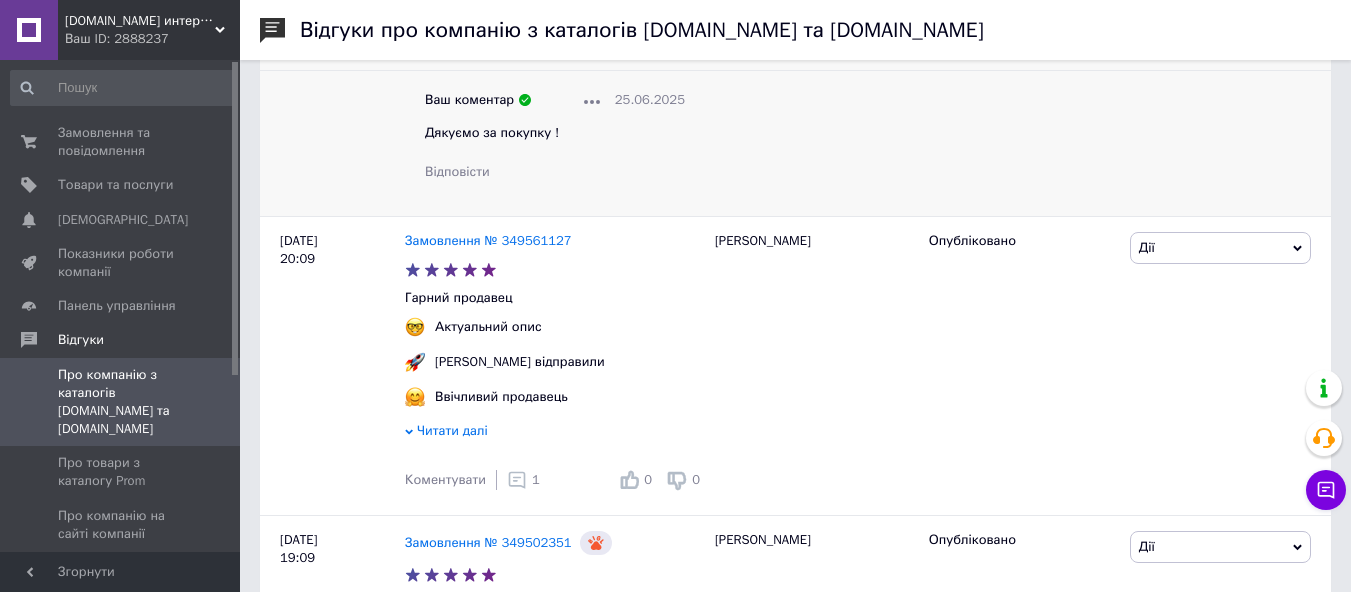 scroll, scrollTop: 3503, scrollLeft: 0, axis: vertical 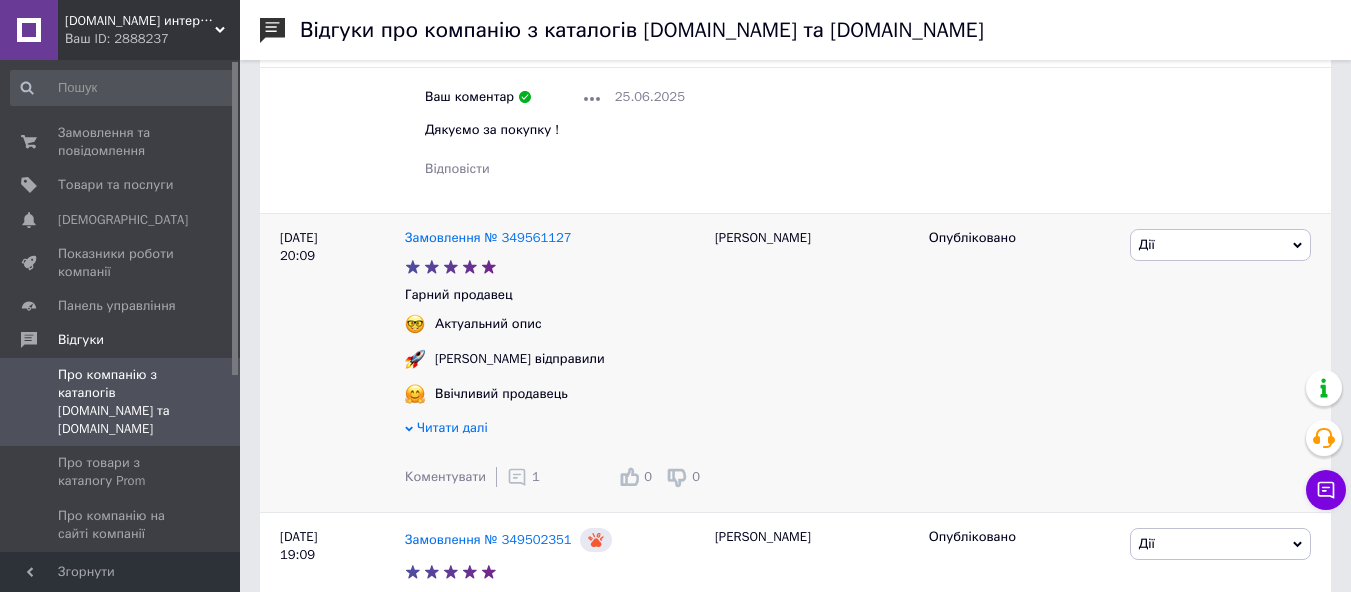 click on "1" at bounding box center [523, 477] 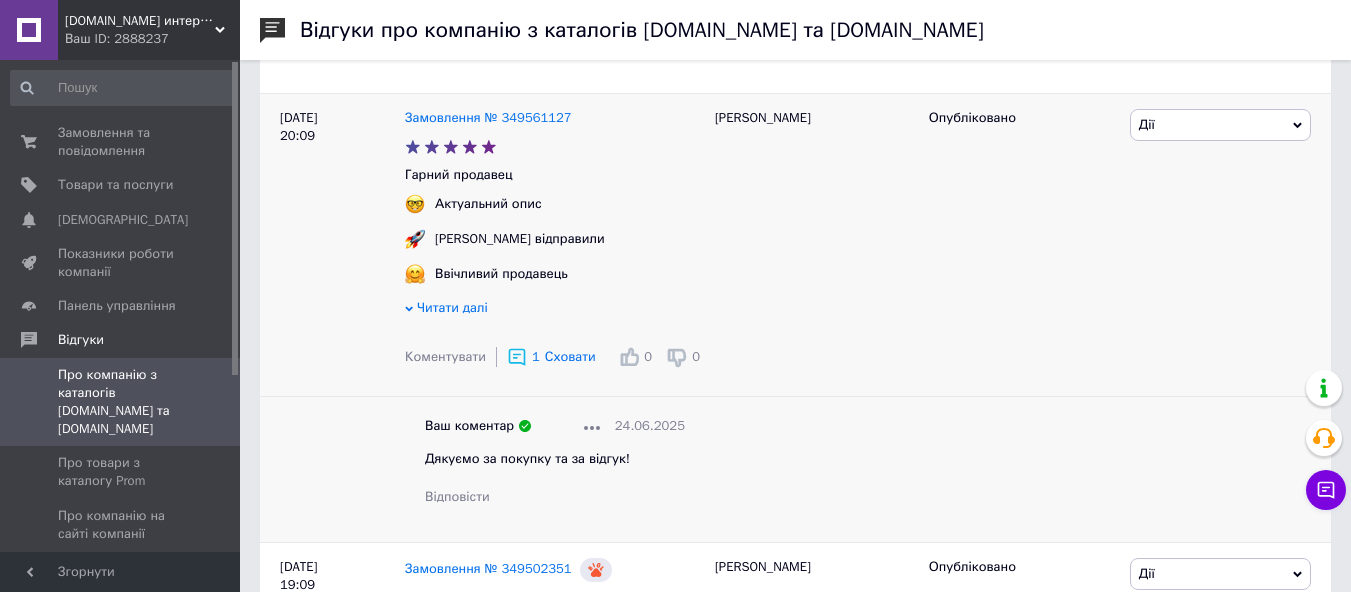 scroll, scrollTop: 3669, scrollLeft: 0, axis: vertical 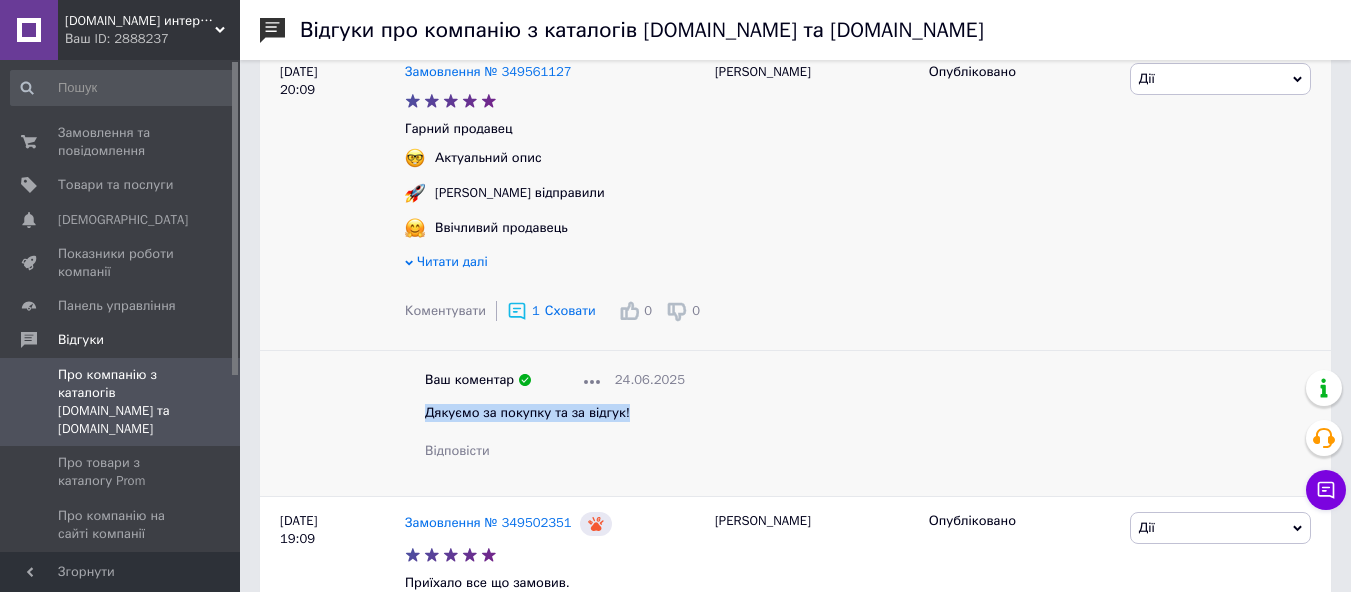 drag, startPoint x: 648, startPoint y: 437, endPoint x: 425, endPoint y: 425, distance: 223.32263 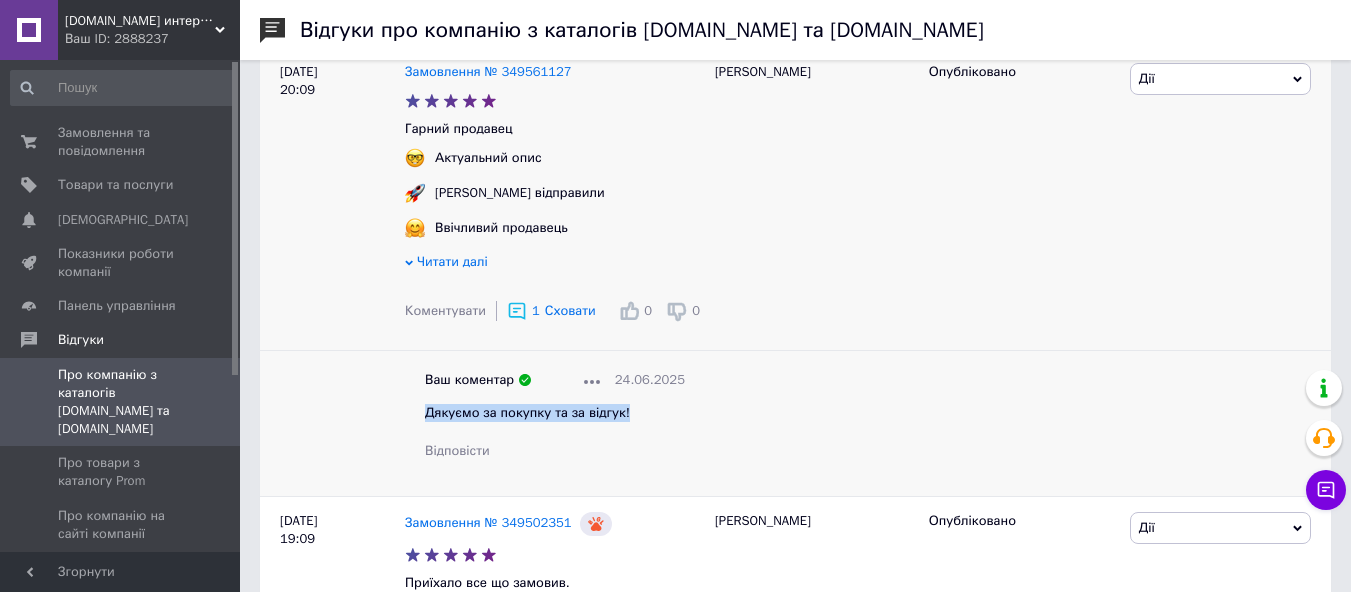 copy on "Дякуємо за покупку та за відгук!" 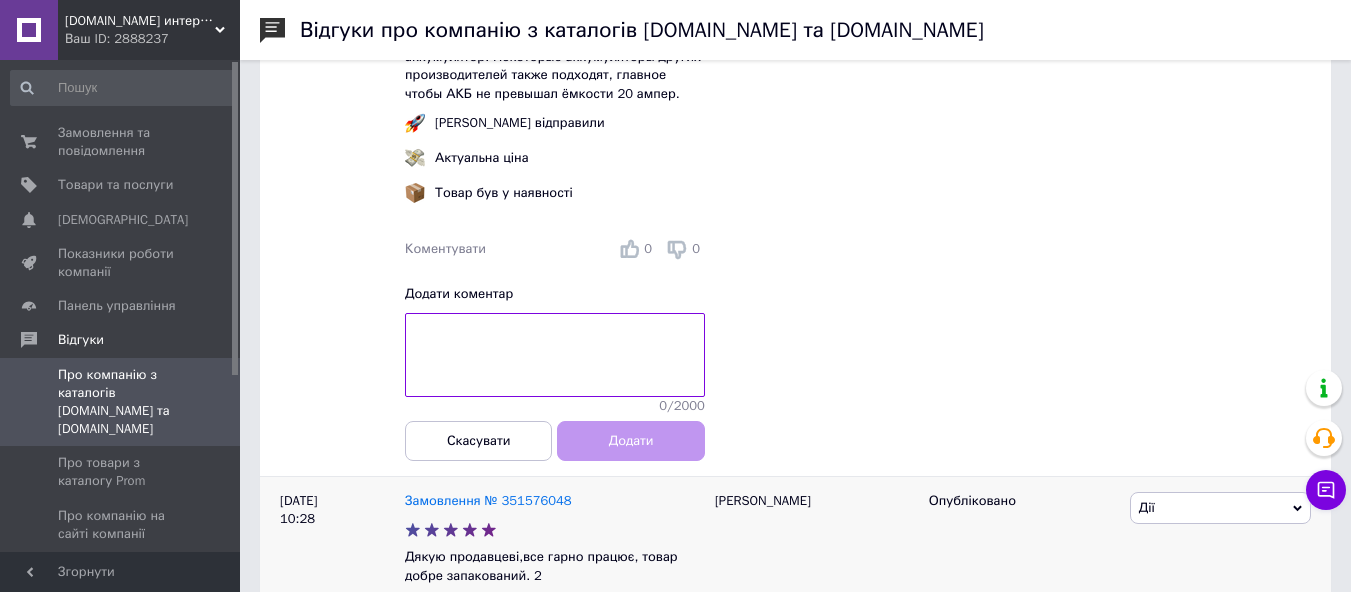 scroll, scrollTop: 503, scrollLeft: 0, axis: vertical 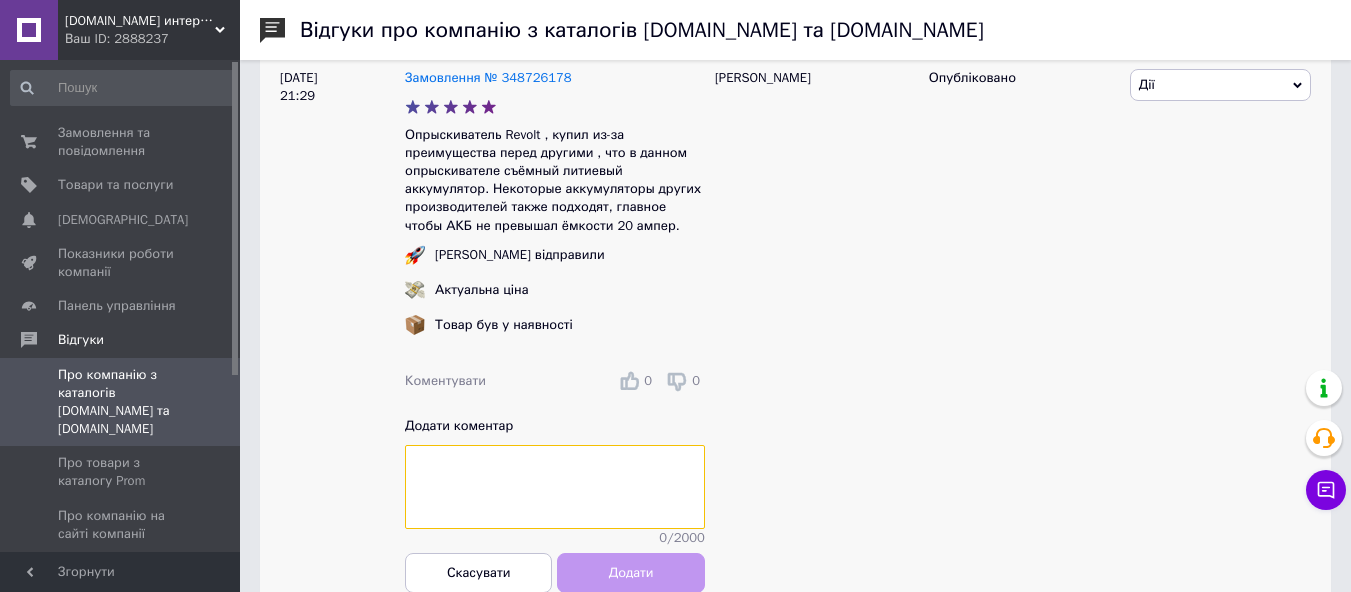 paste on "Дякуємо за покупку та за відгук!" 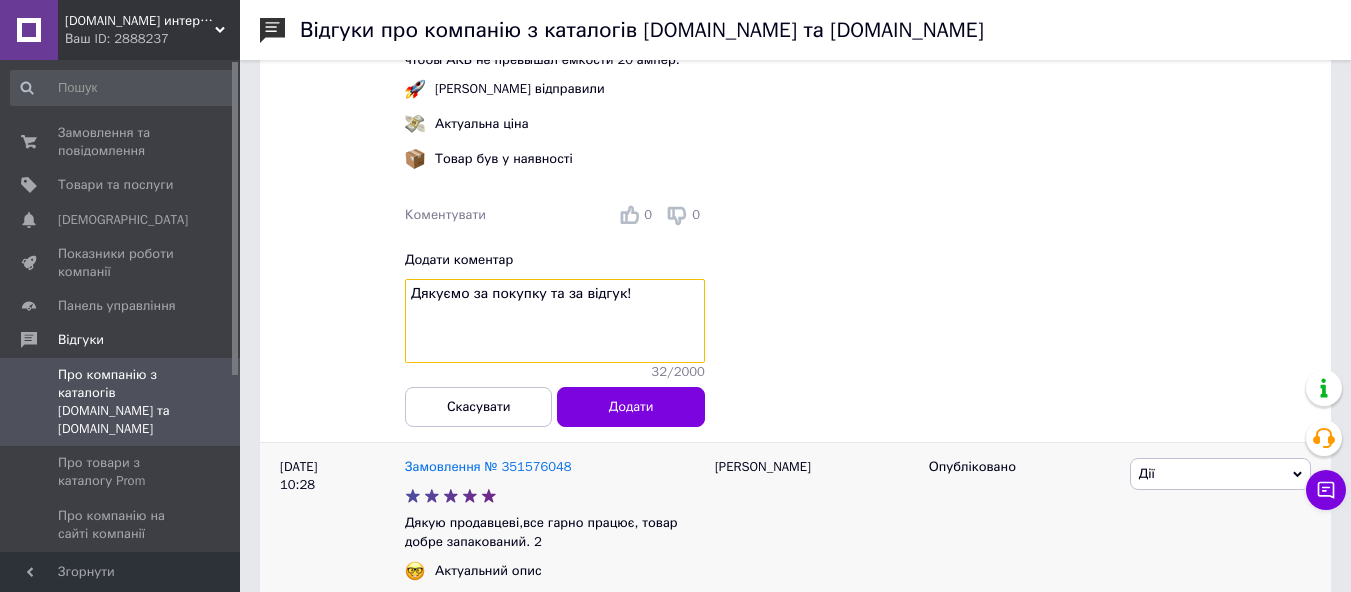 scroll, scrollTop: 836, scrollLeft: 0, axis: vertical 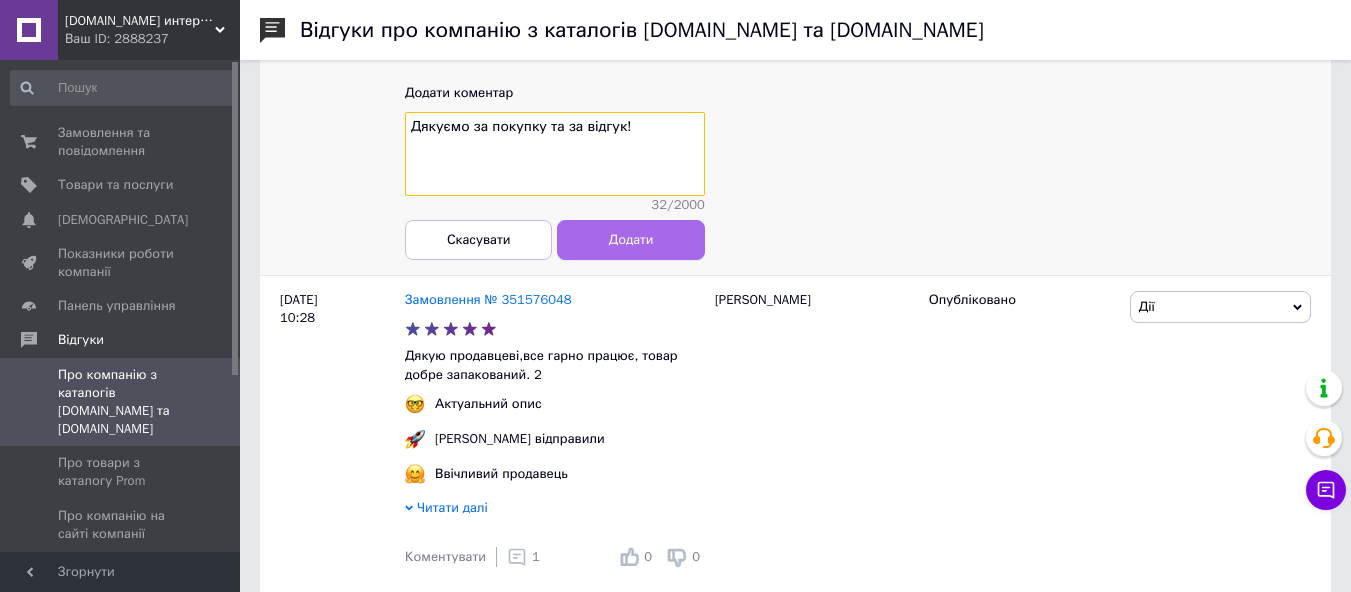 type on "Дякуємо за покупку та за відгук!" 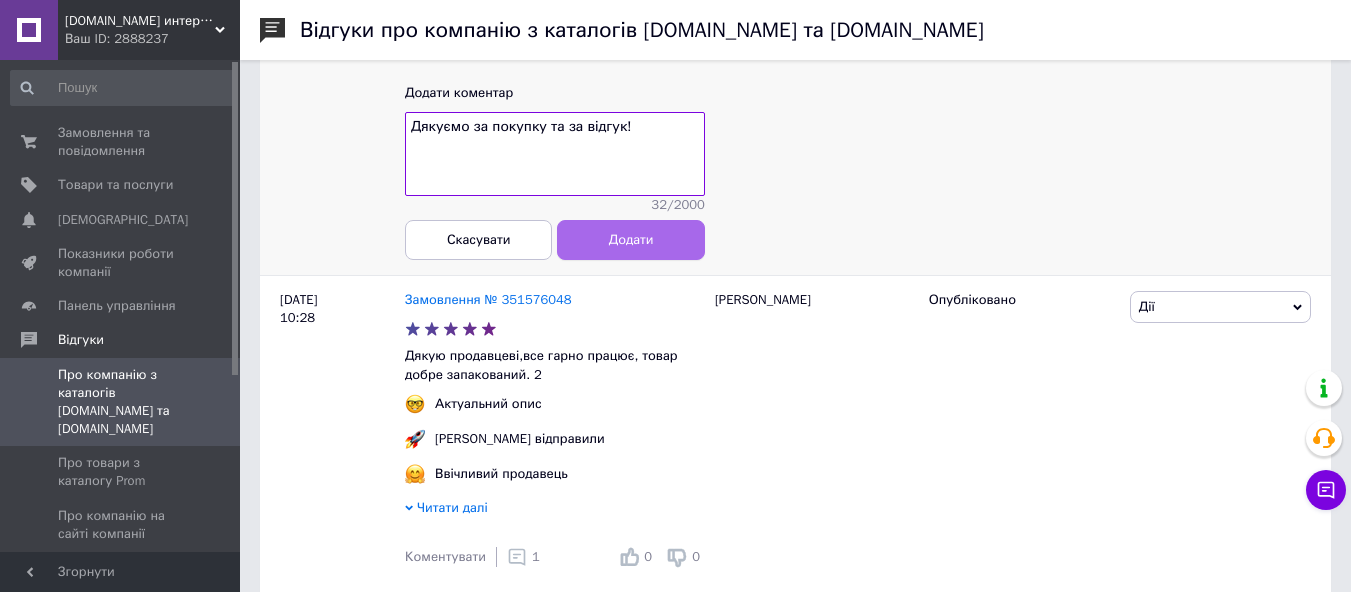 click on "Додати" at bounding box center [631, 240] 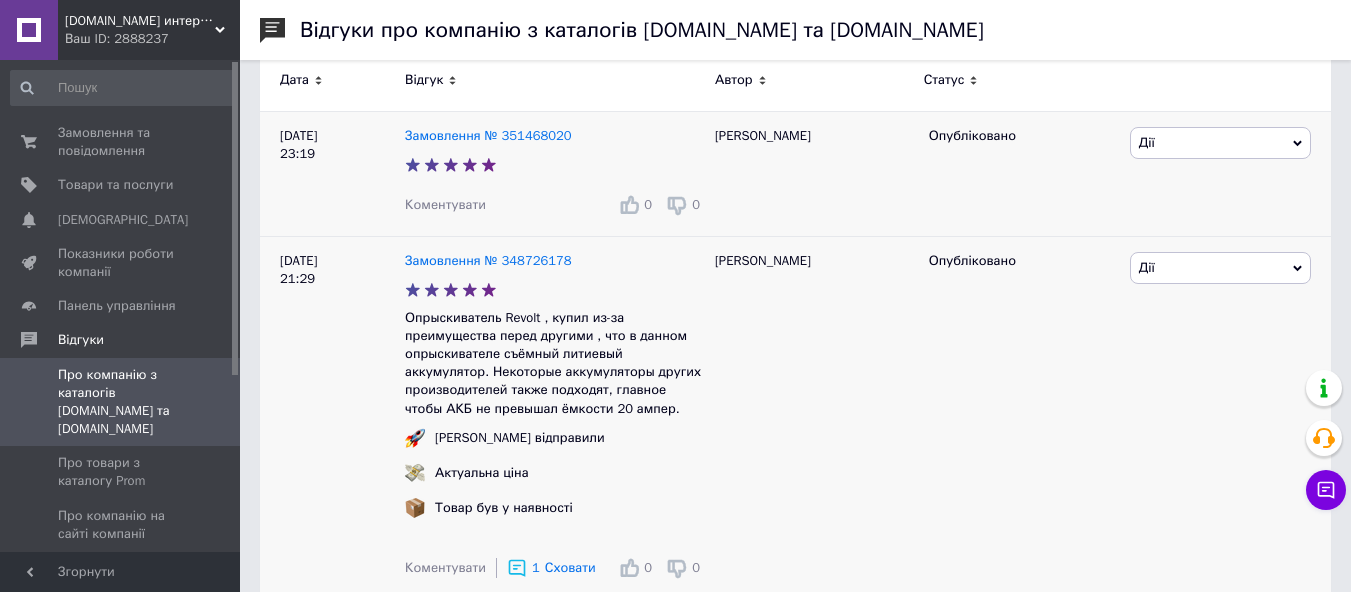 scroll, scrollTop: 169, scrollLeft: 0, axis: vertical 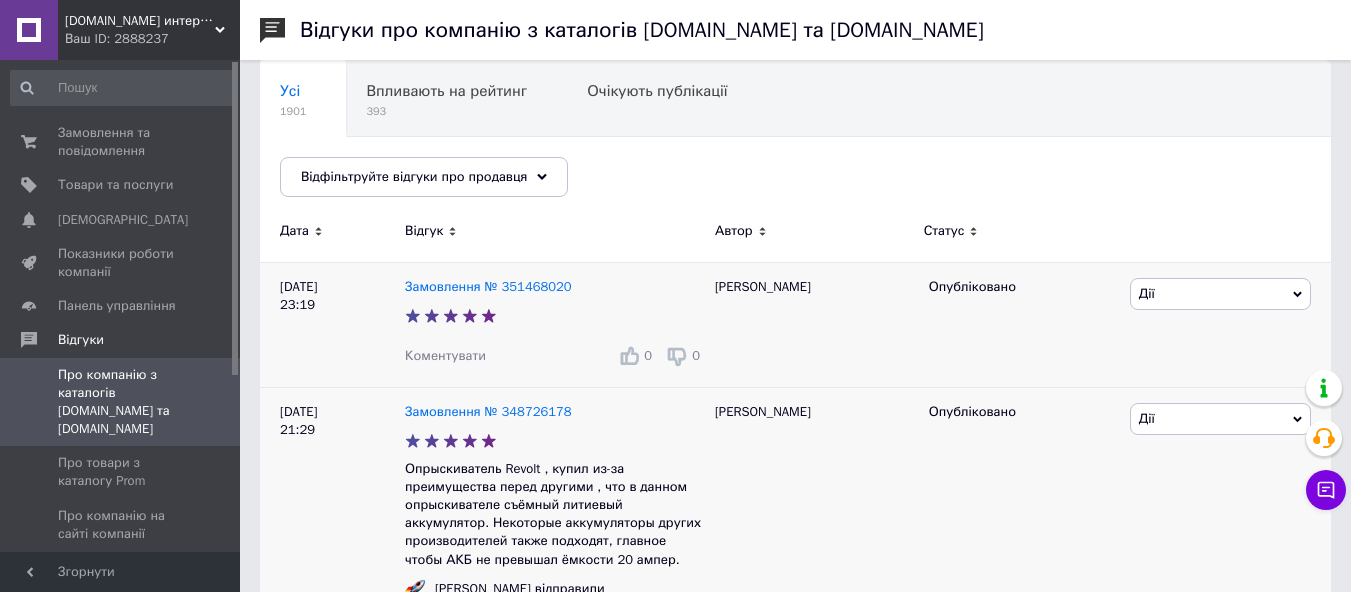 click on "Коментувати" at bounding box center [445, 355] 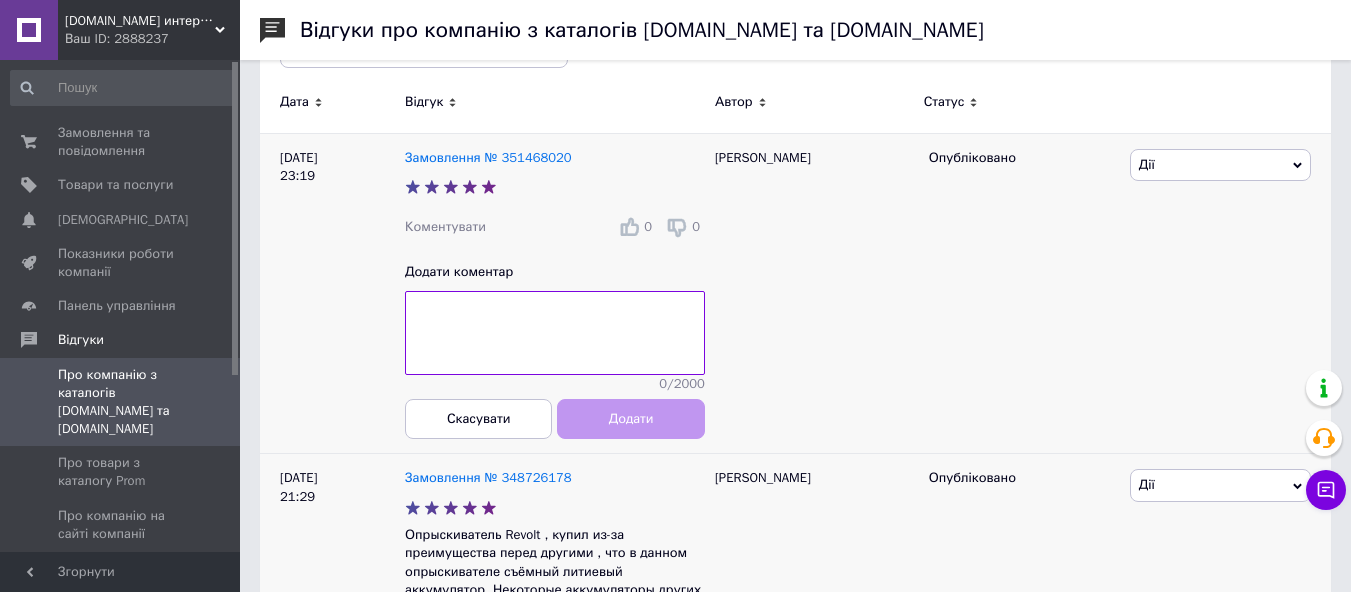 scroll, scrollTop: 336, scrollLeft: 0, axis: vertical 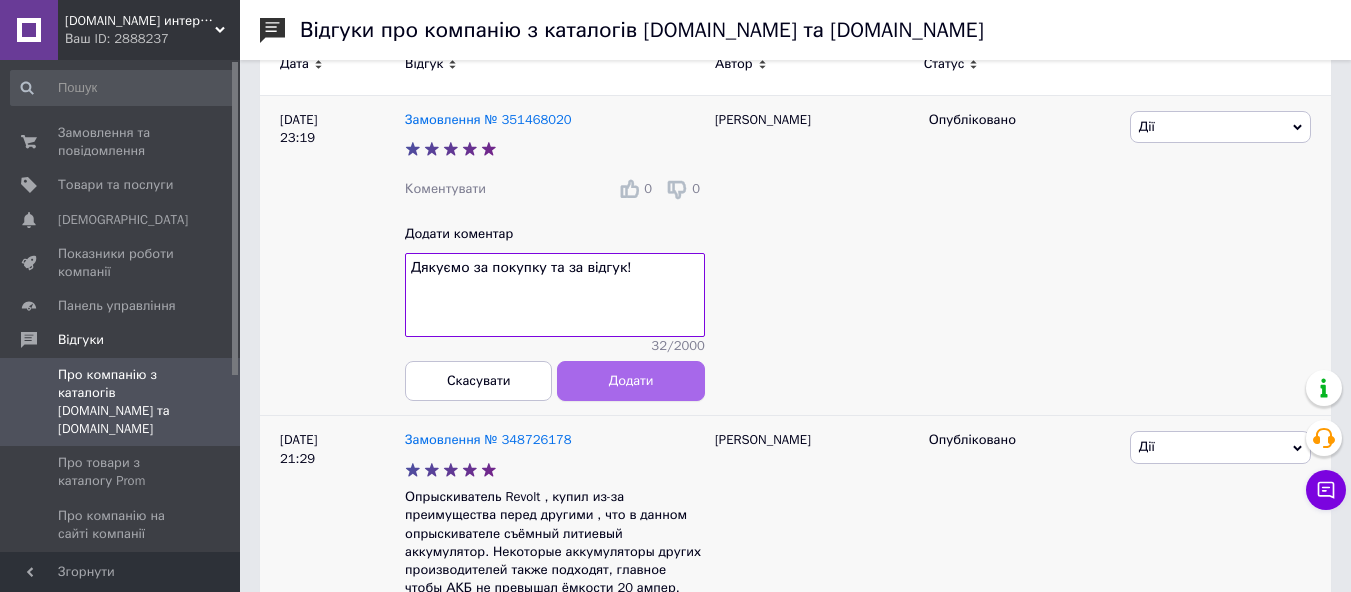 type on "Дякуємо за покупку та за відгук!" 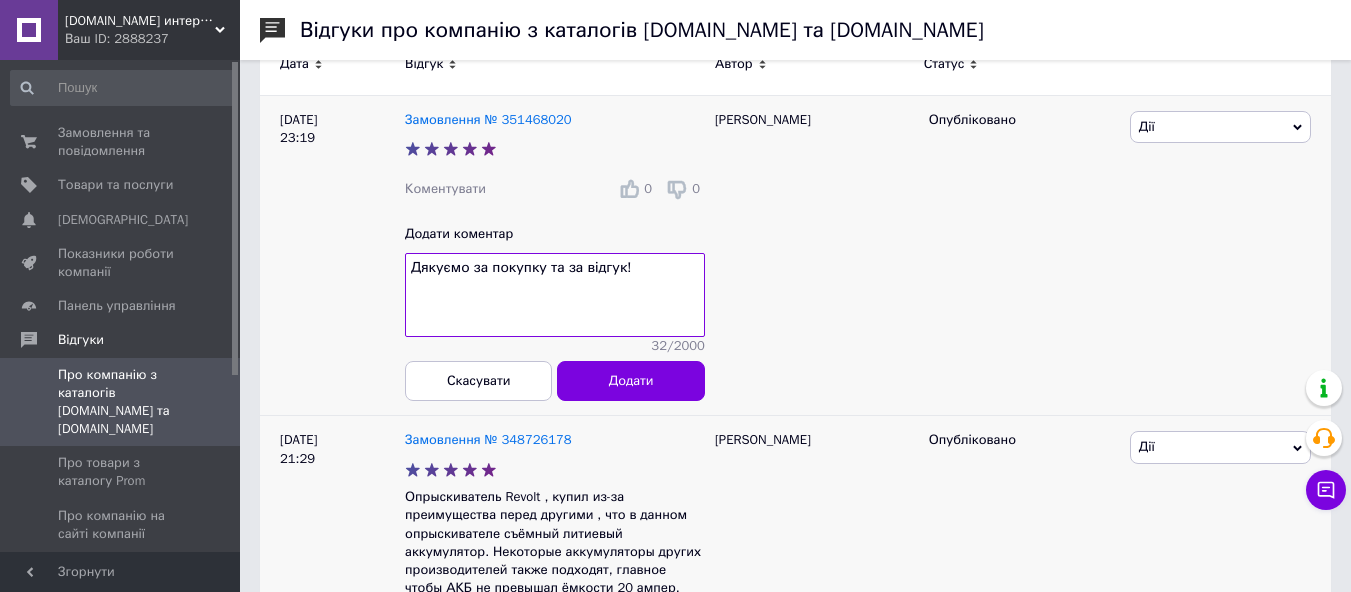 click on "Додати" at bounding box center [631, 380] 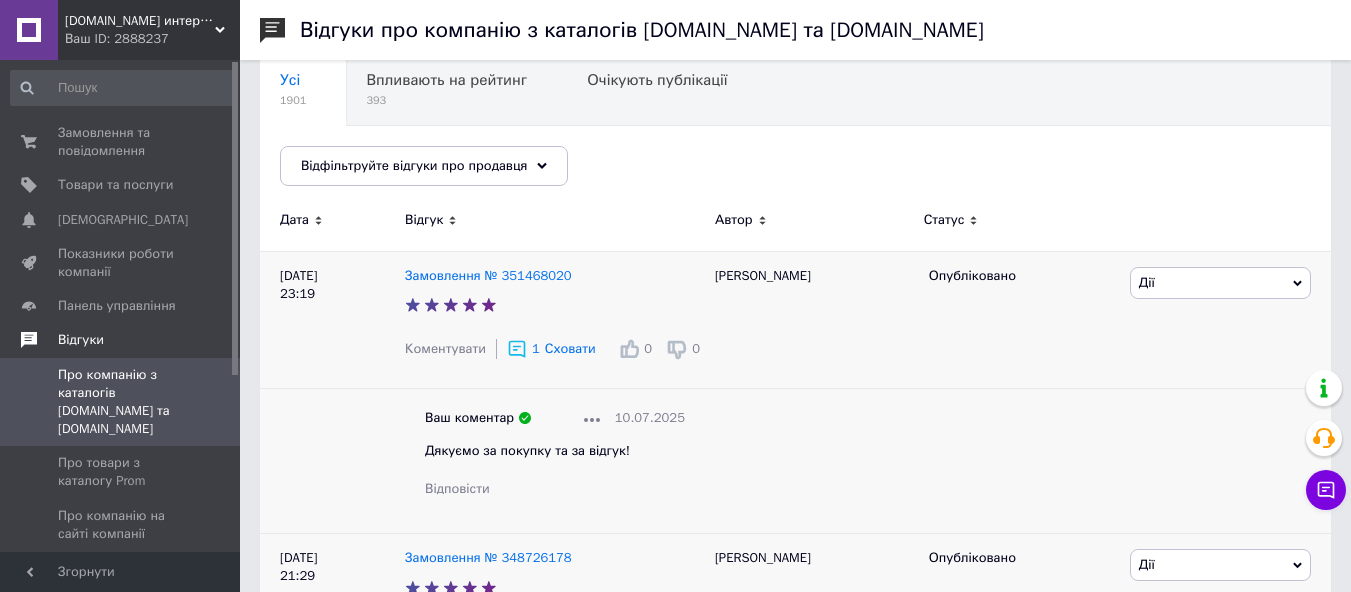 scroll, scrollTop: 3, scrollLeft: 0, axis: vertical 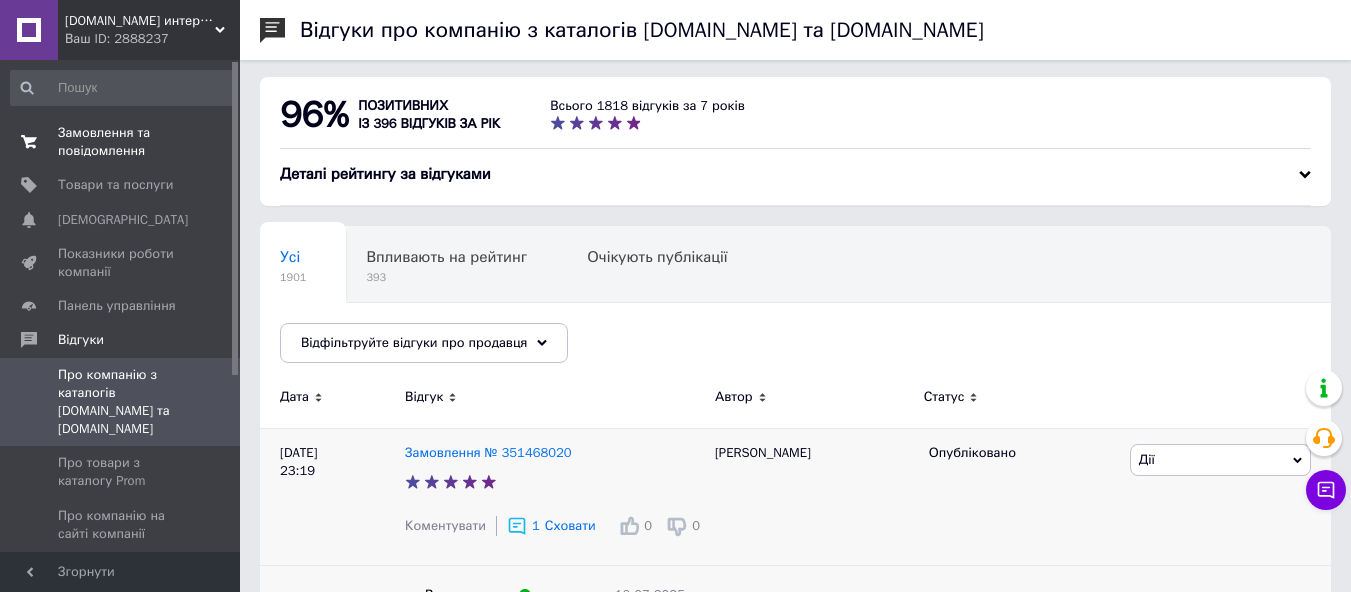 click on "Замовлення та повідомлення" at bounding box center [121, 142] 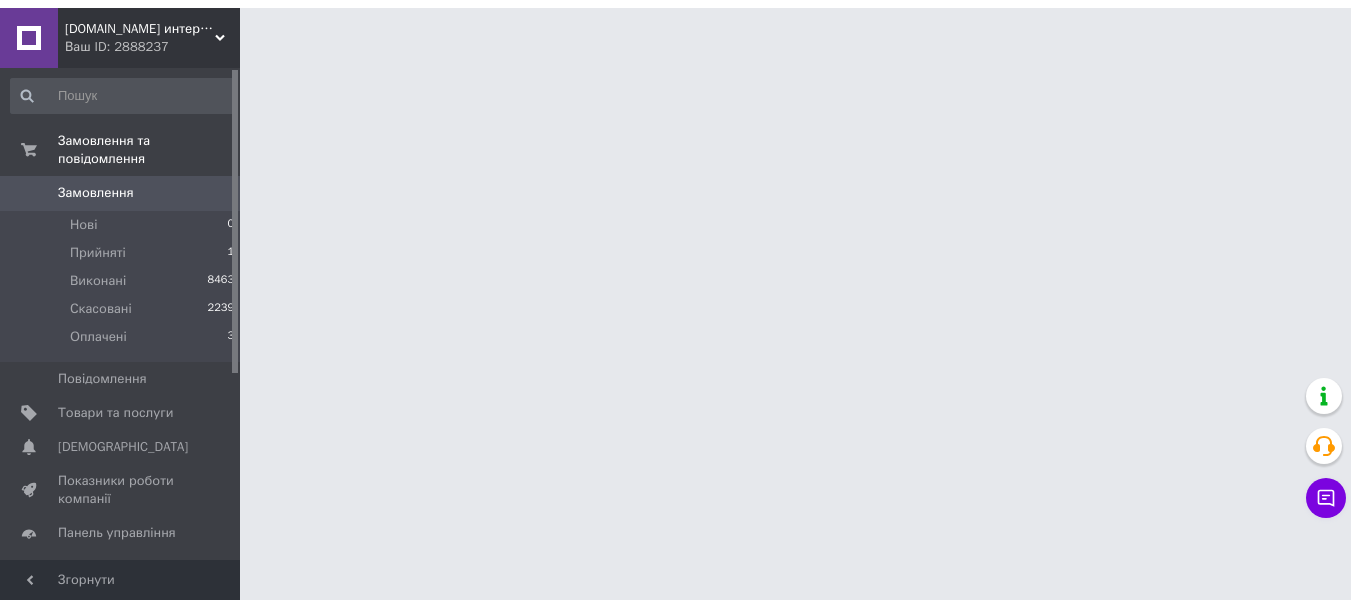 scroll, scrollTop: 0, scrollLeft: 0, axis: both 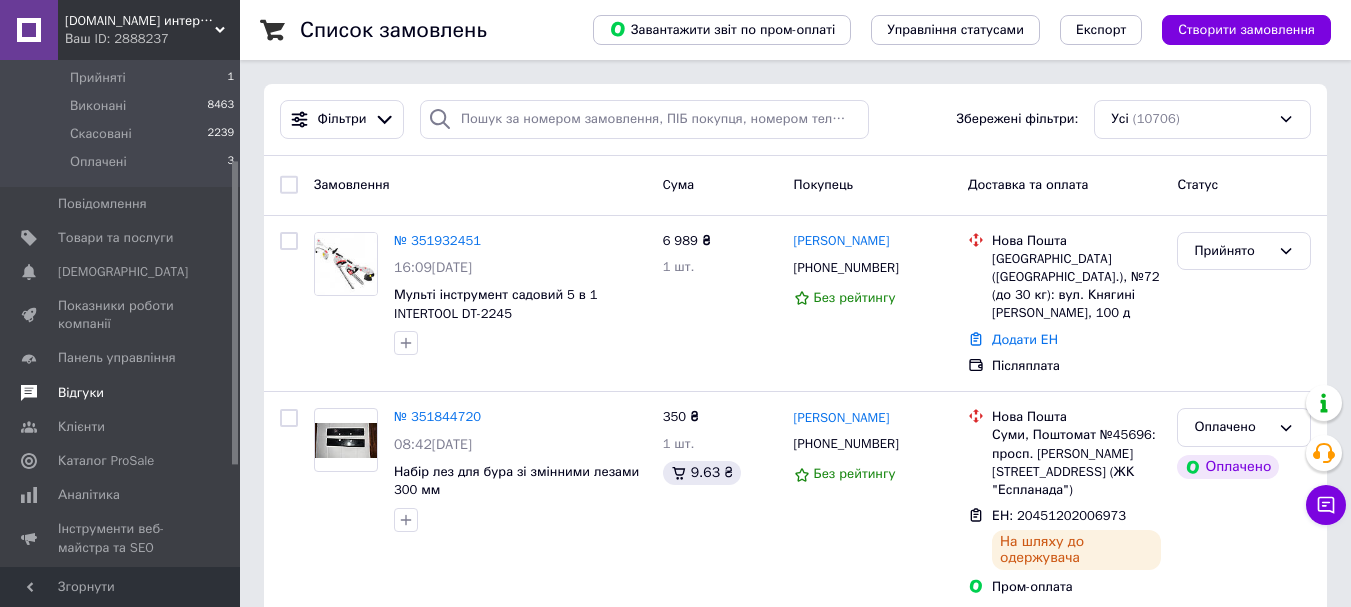 click on "Відгуки" at bounding box center [81, 393] 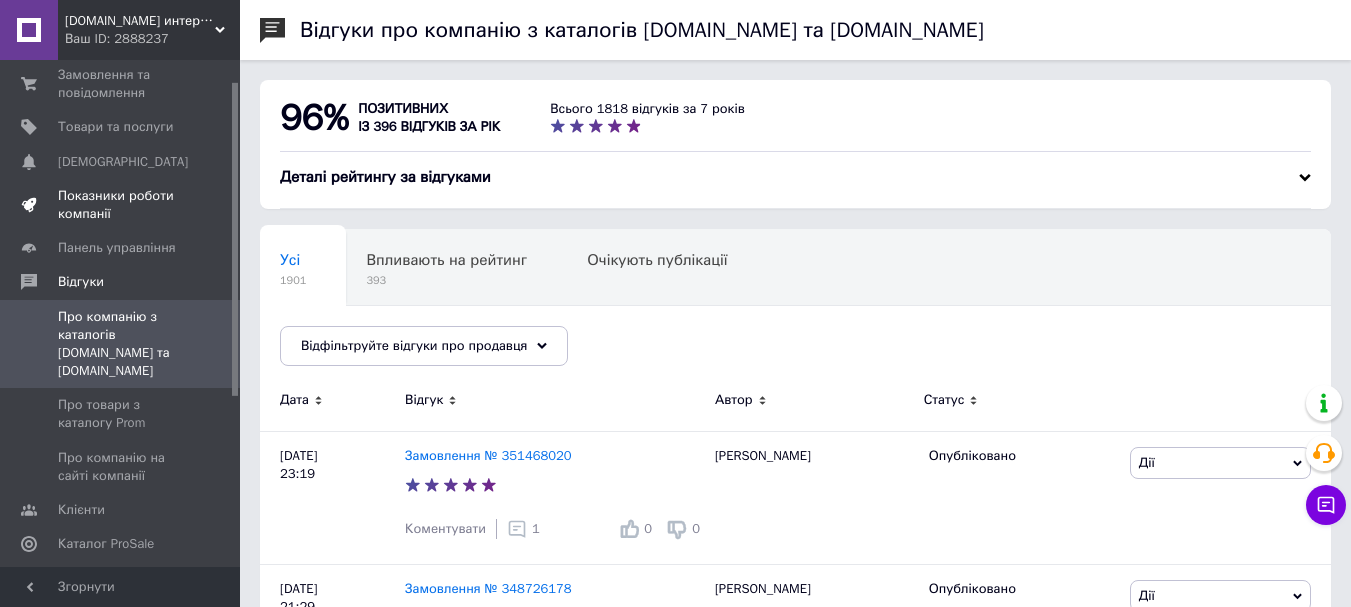 scroll, scrollTop: 0, scrollLeft: 0, axis: both 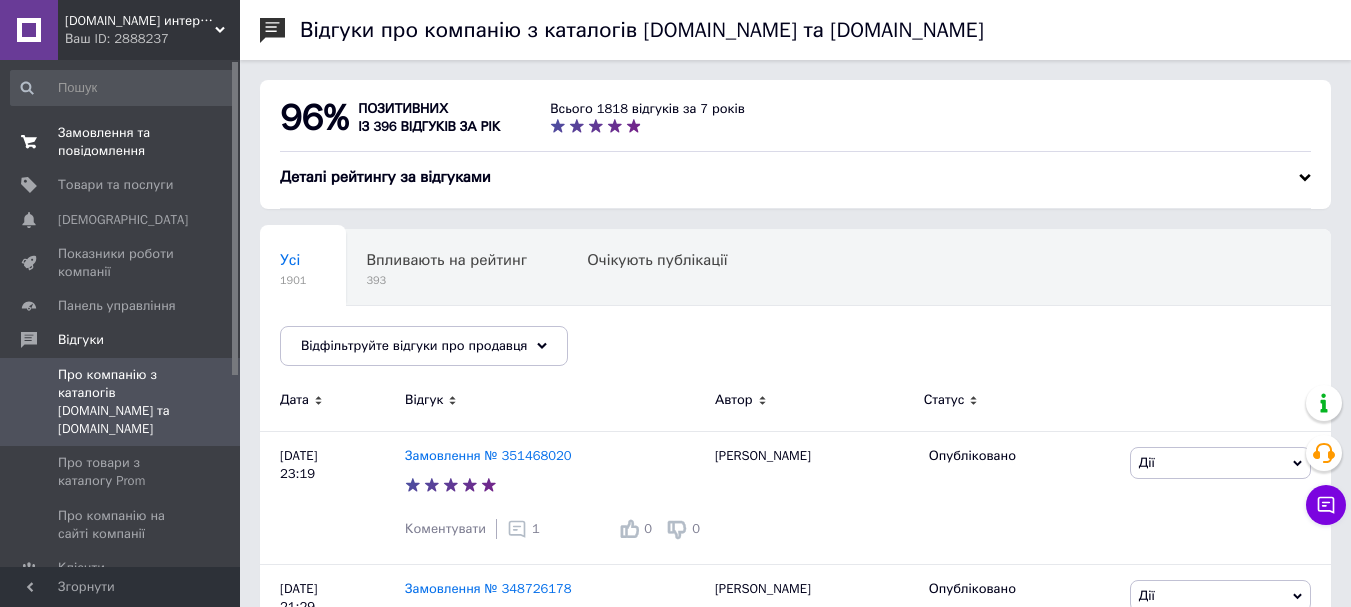 click on "Замовлення та повідомлення" at bounding box center [121, 142] 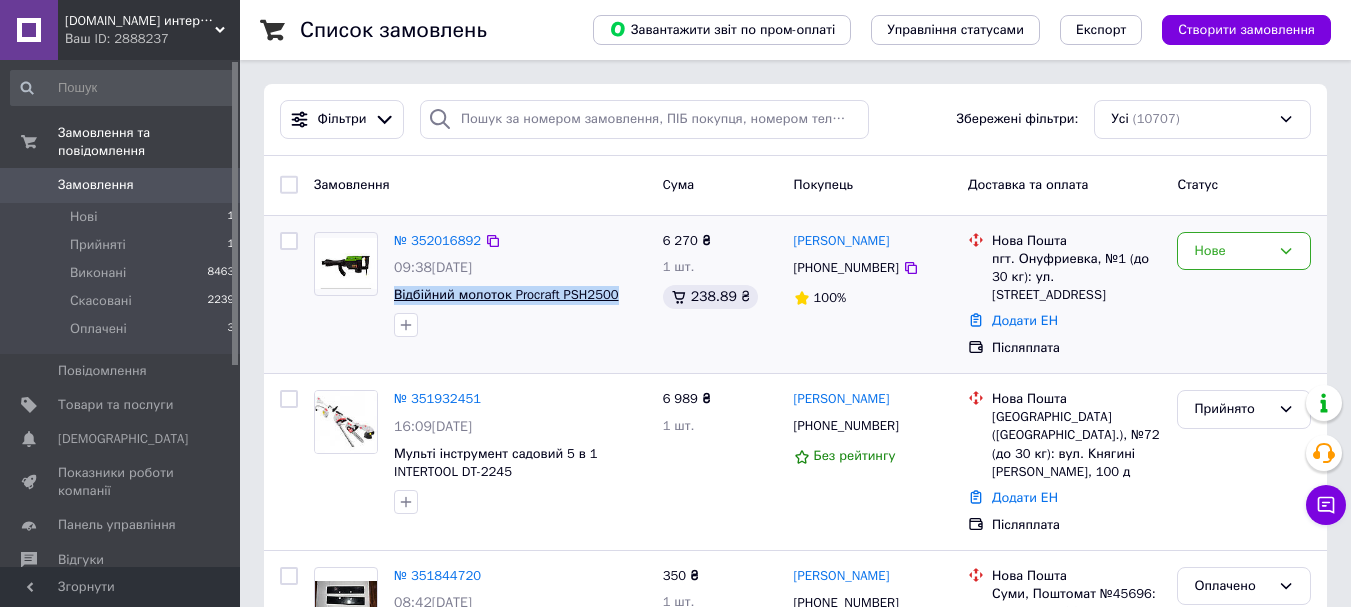 drag, startPoint x: 616, startPoint y: 296, endPoint x: 395, endPoint y: 294, distance: 221.00905 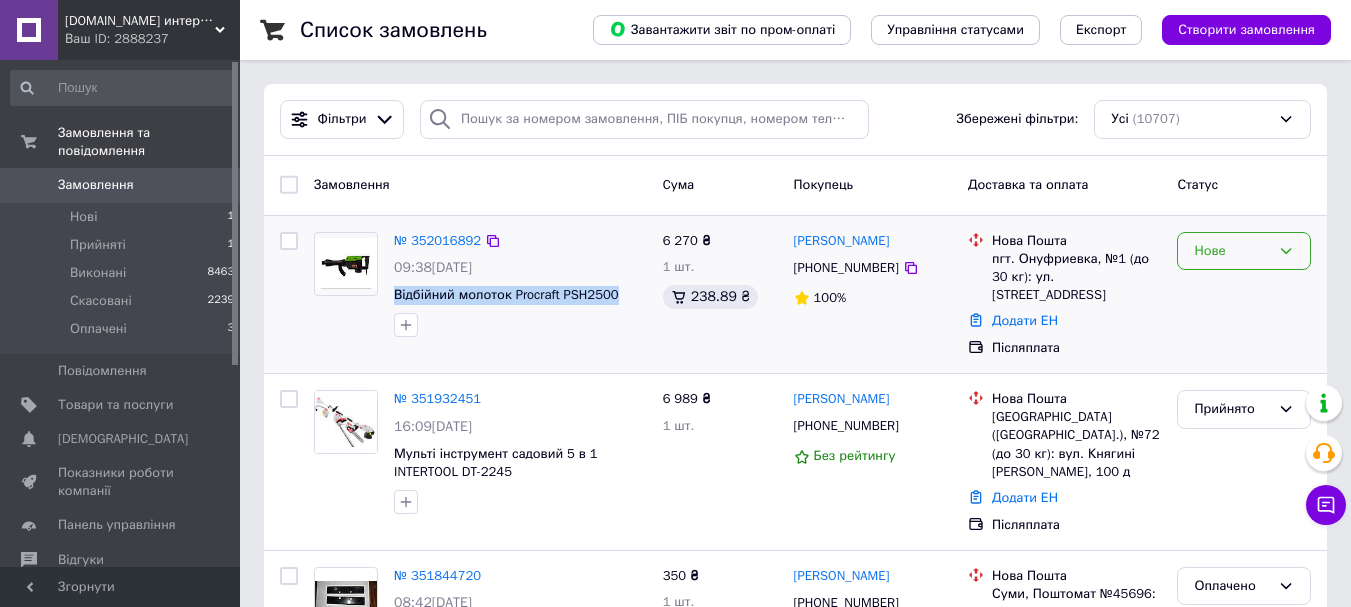 click on "Нове" at bounding box center [1232, 251] 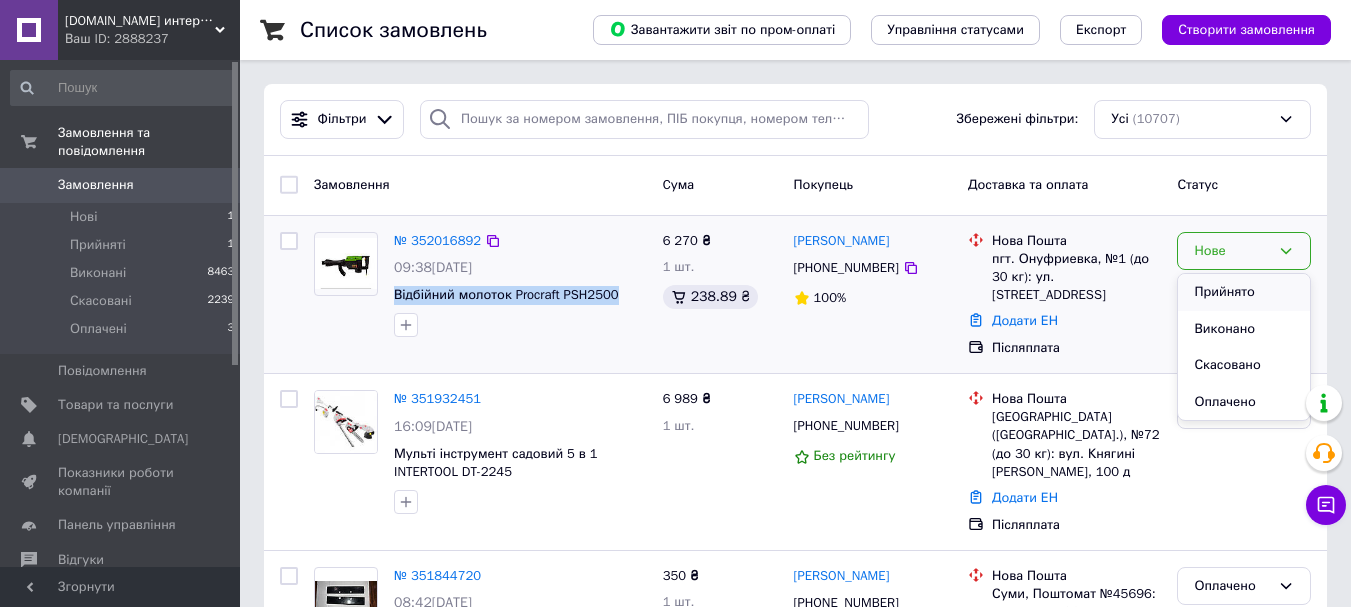 click on "Прийнято" at bounding box center [1244, 292] 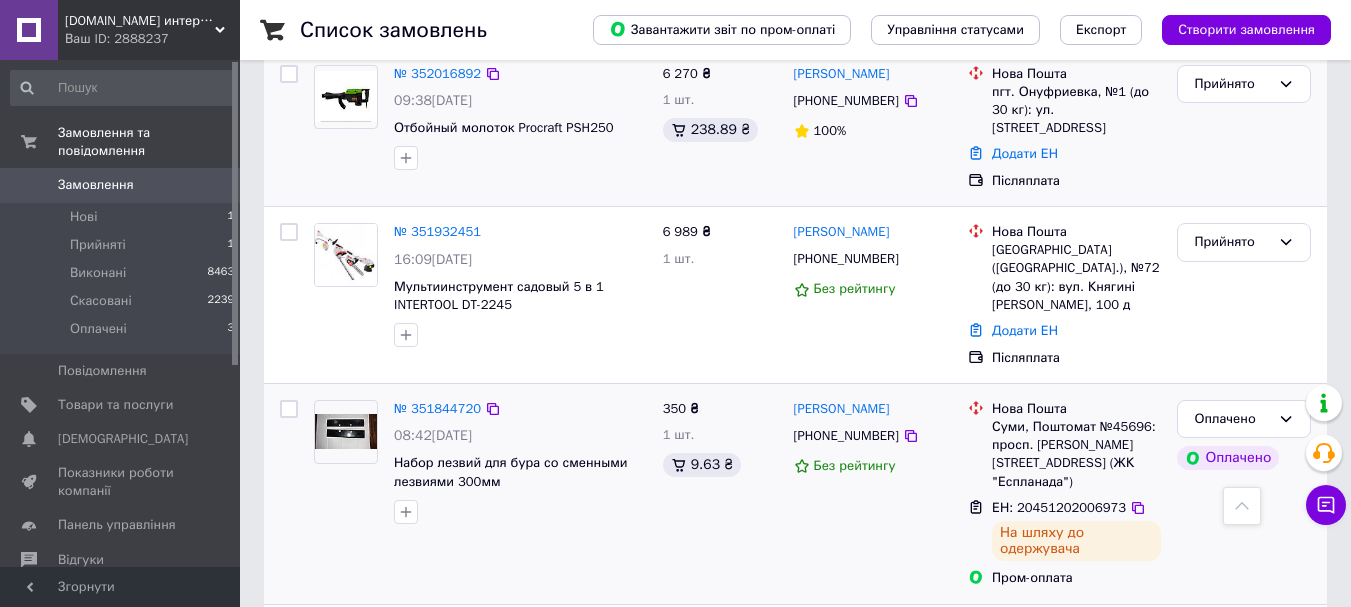 scroll, scrollTop: 0, scrollLeft: 0, axis: both 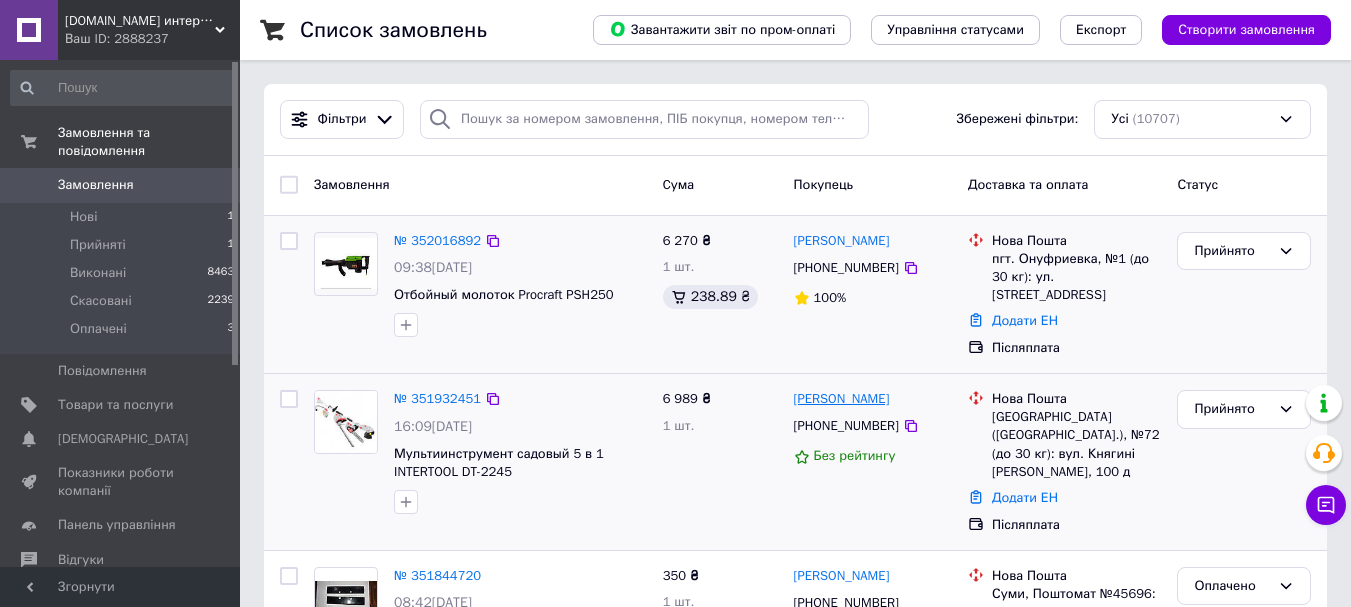 click on "[PERSON_NAME]" at bounding box center (842, 399) 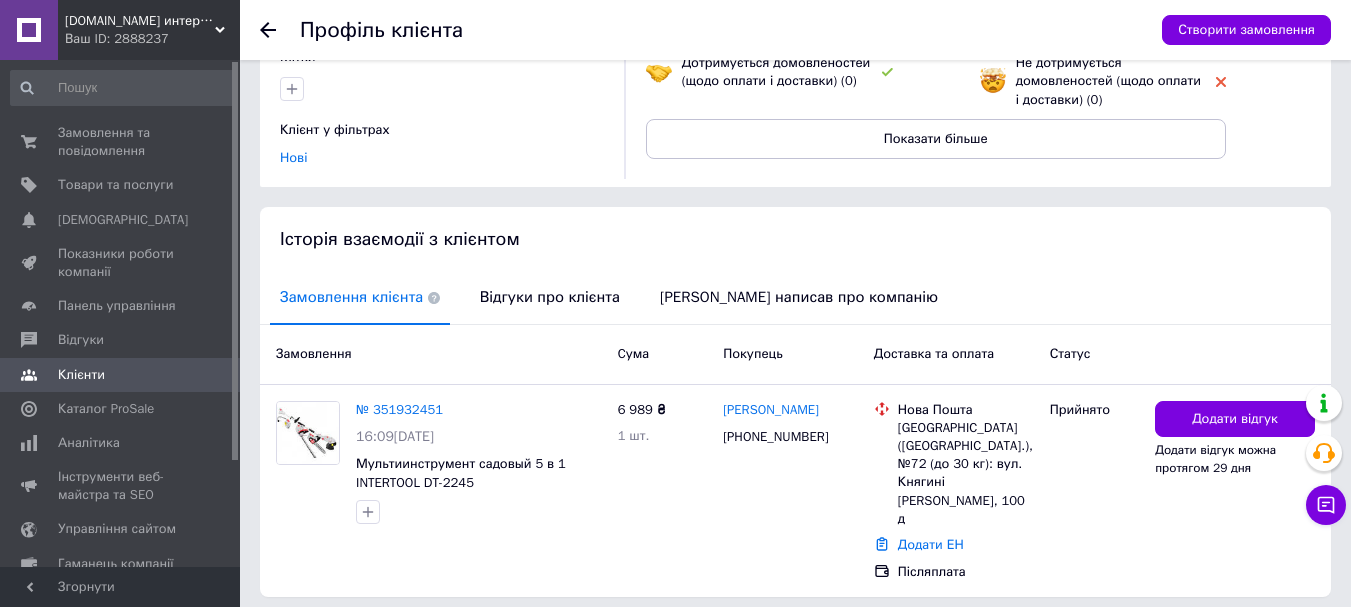 scroll, scrollTop: 271, scrollLeft: 0, axis: vertical 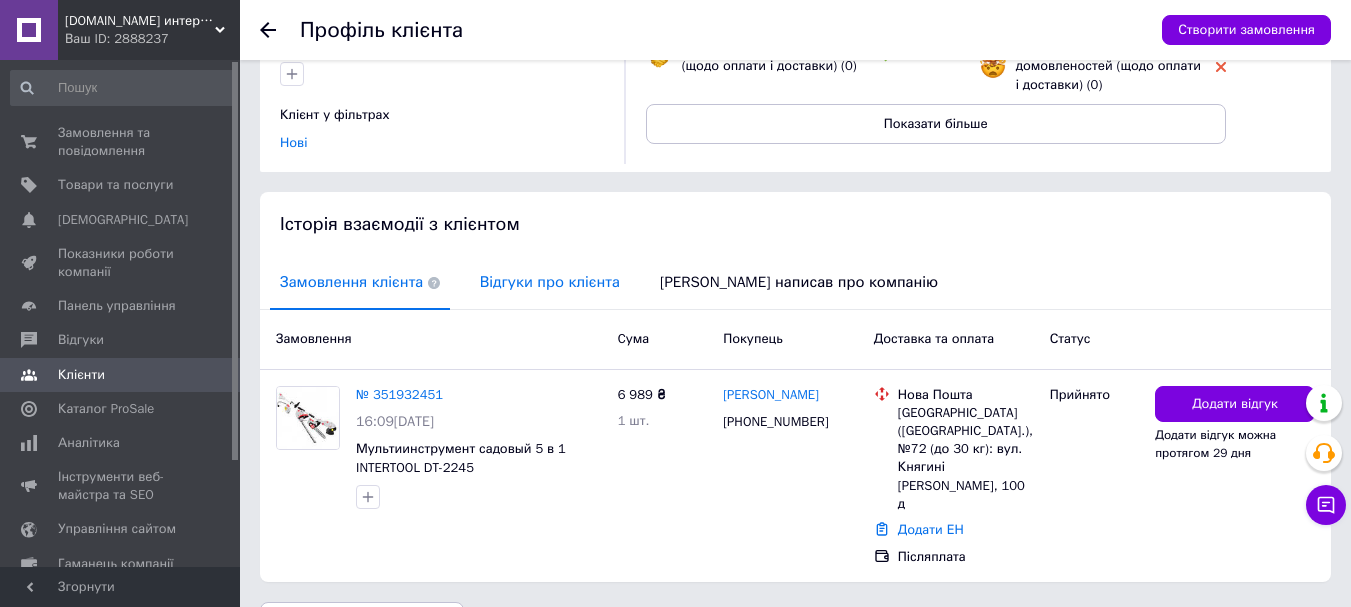 click on "Відгуки про клієнта" at bounding box center [550, 282] 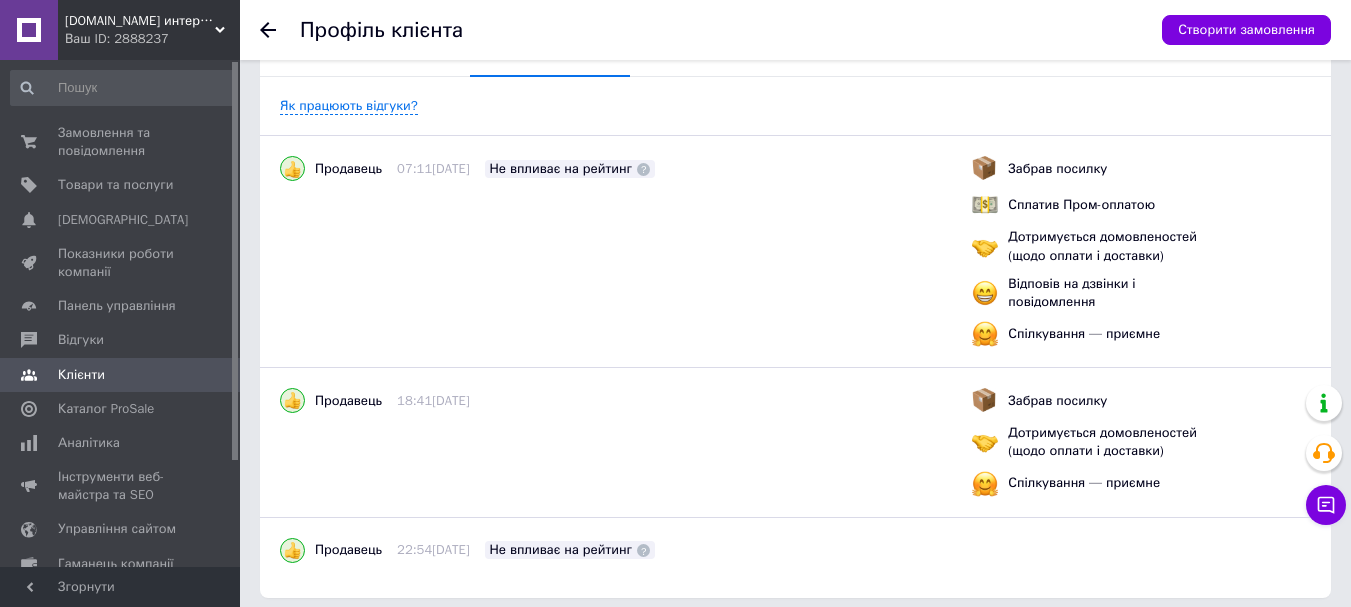scroll, scrollTop: 575, scrollLeft: 0, axis: vertical 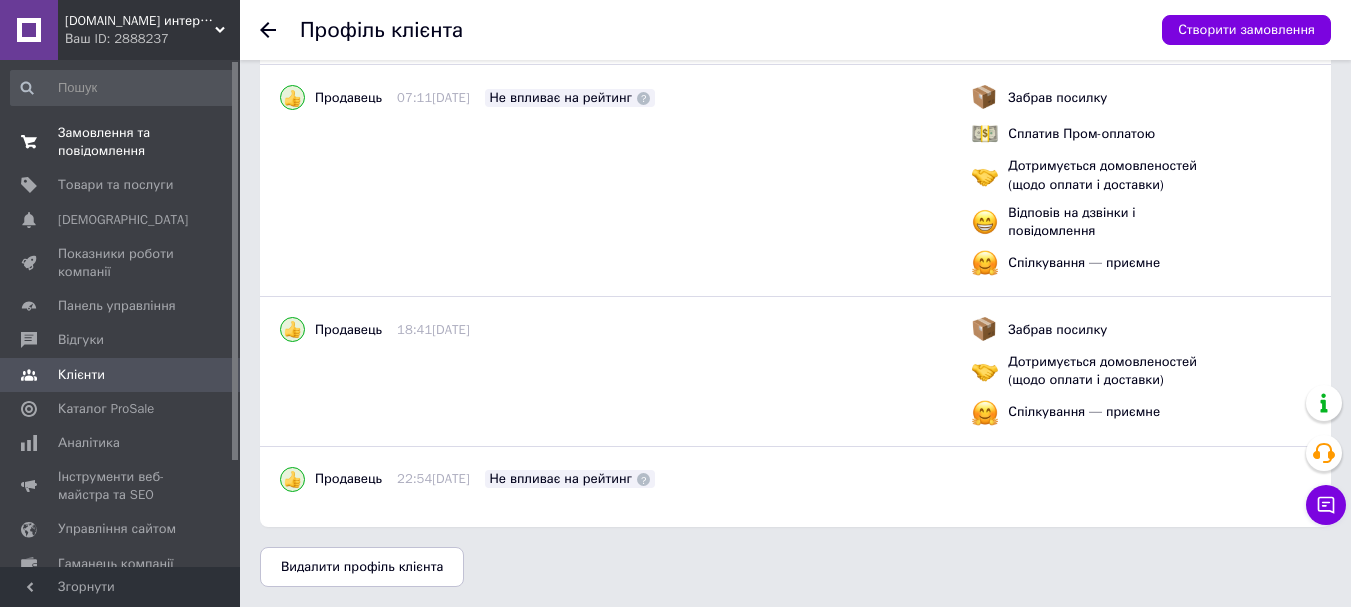 click on "Замовлення та повідомлення" at bounding box center (121, 142) 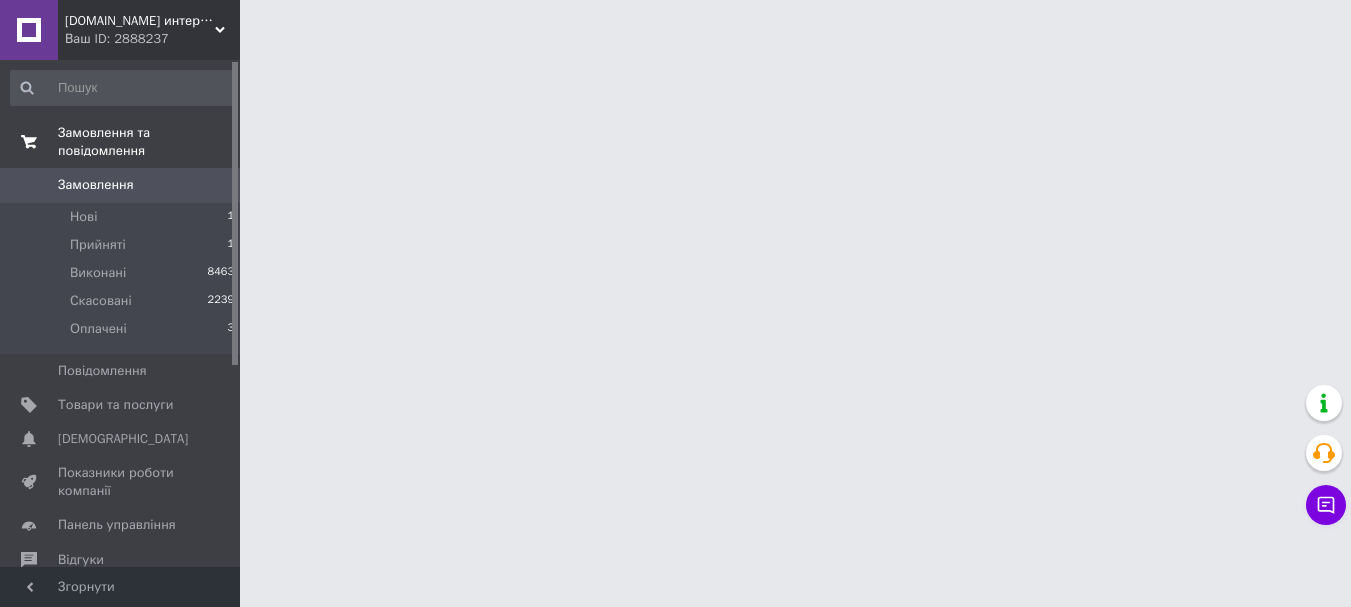 scroll, scrollTop: 0, scrollLeft: 0, axis: both 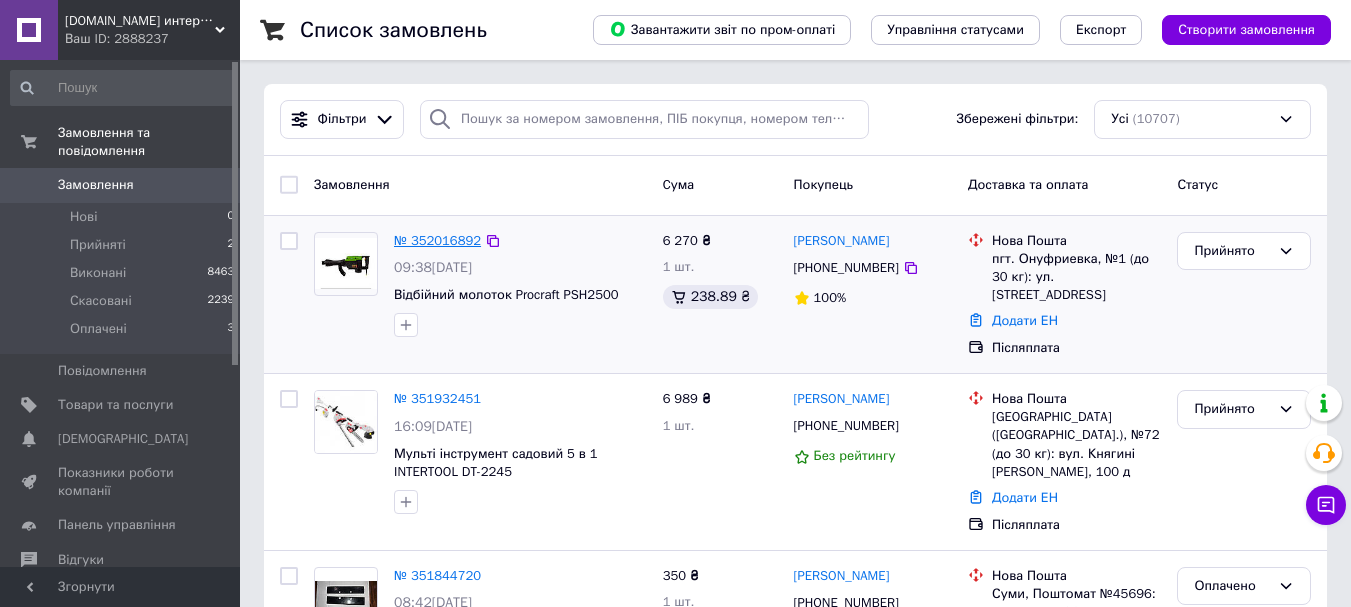 click on "№ 352016892" at bounding box center [437, 240] 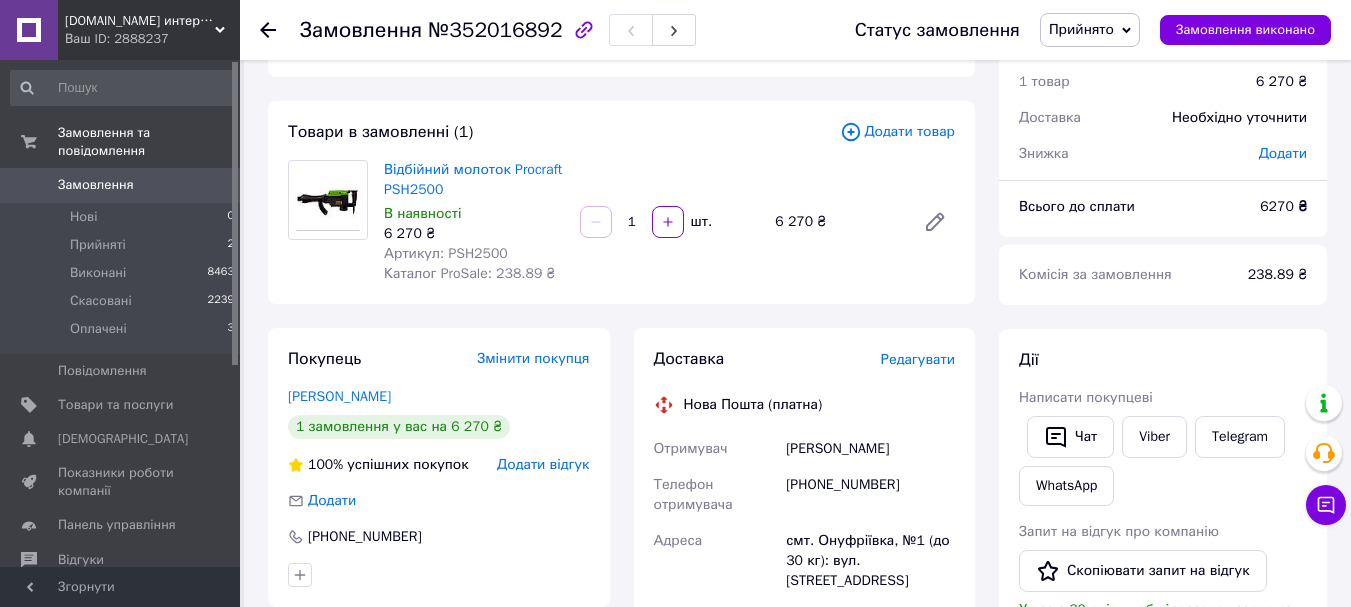 scroll, scrollTop: 0, scrollLeft: 0, axis: both 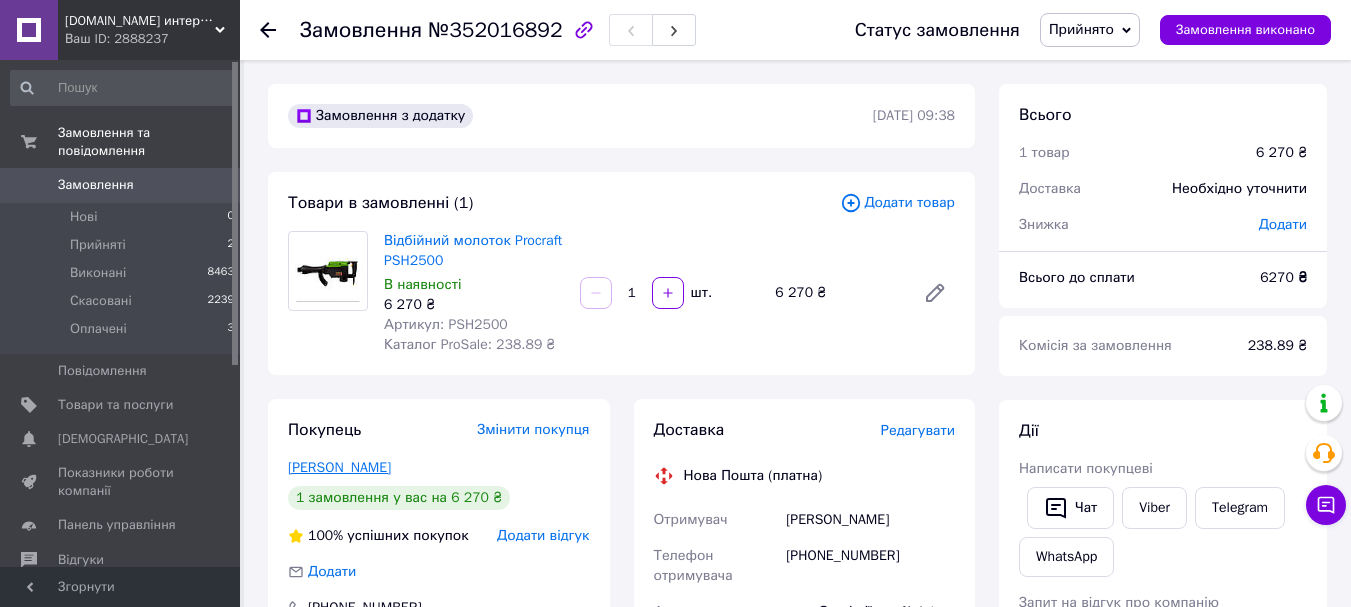 click on "[PERSON_NAME]" at bounding box center [339, 467] 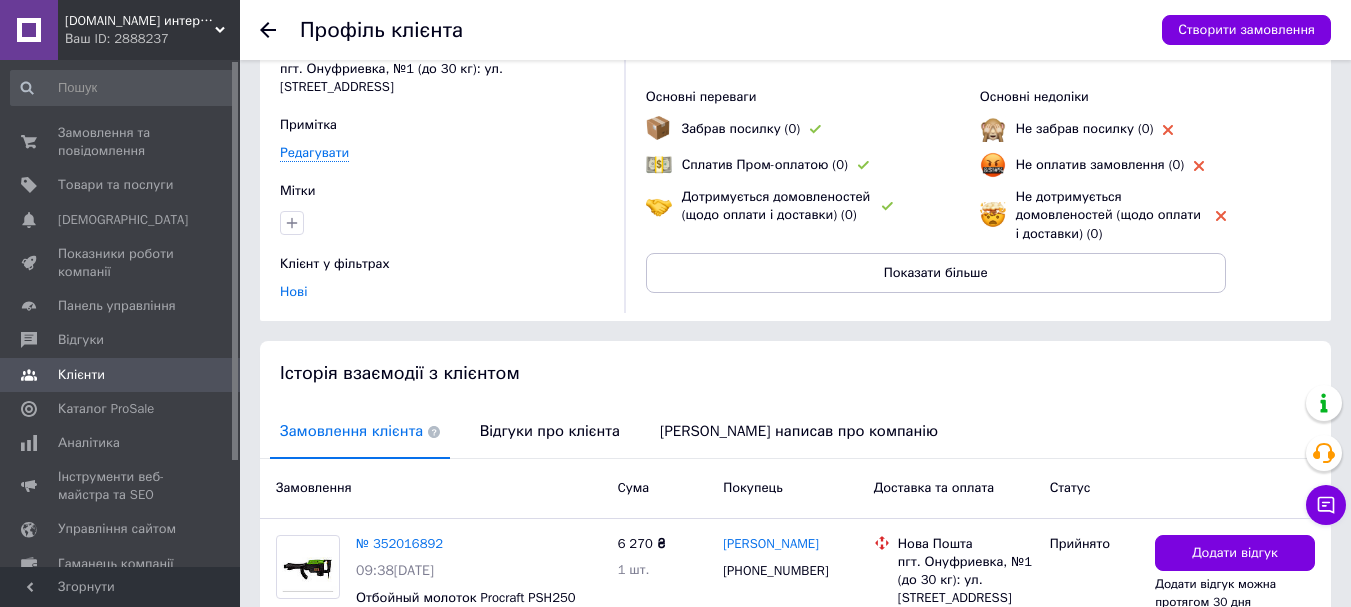 scroll, scrollTop: 167, scrollLeft: 0, axis: vertical 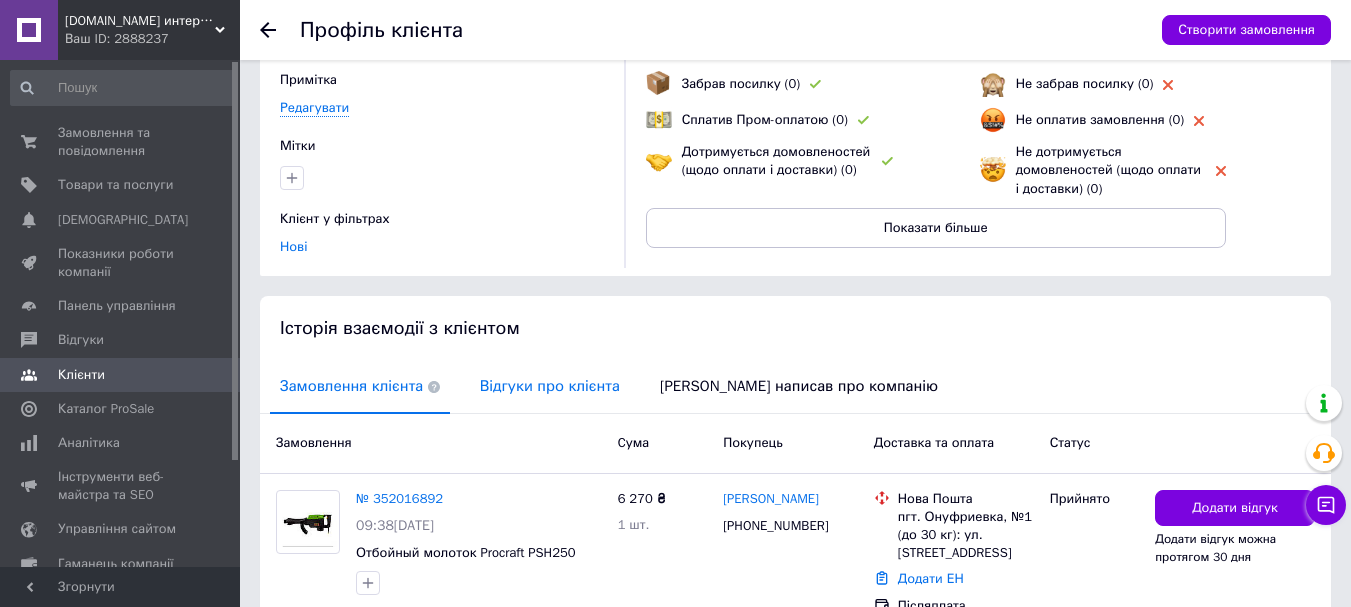 click on "Відгуки про клієнта" at bounding box center [550, 386] 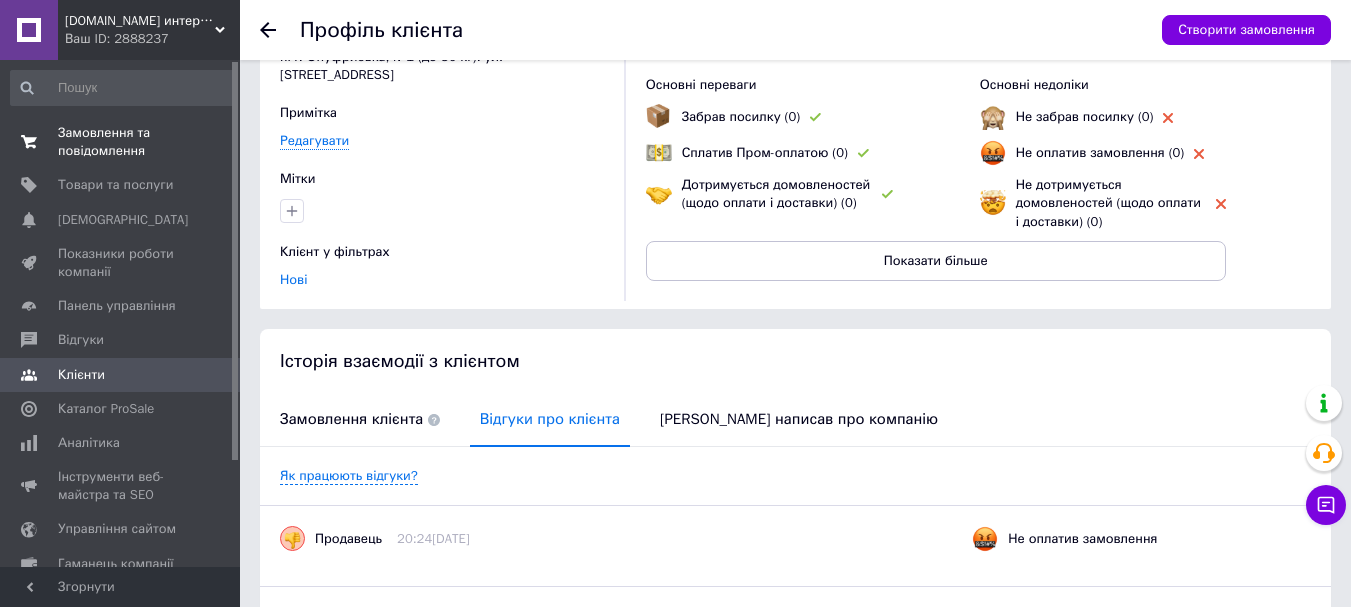scroll, scrollTop: 95, scrollLeft: 0, axis: vertical 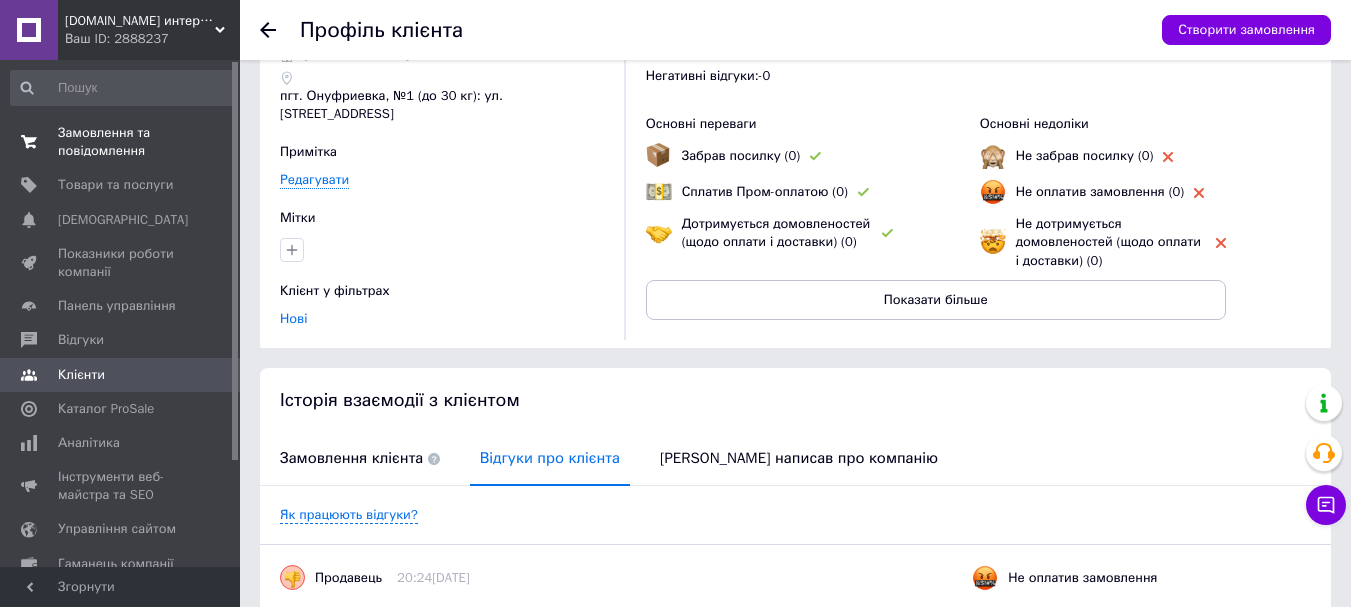 click on "Замовлення та повідомлення" at bounding box center (121, 142) 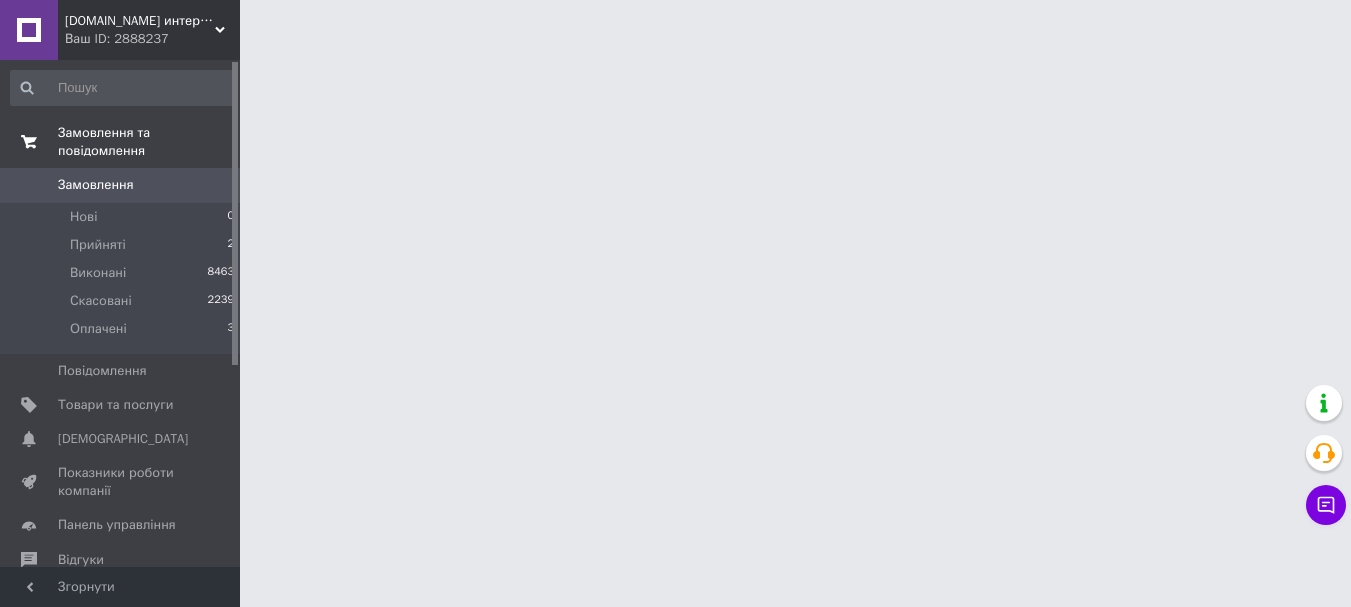 scroll, scrollTop: 0, scrollLeft: 0, axis: both 